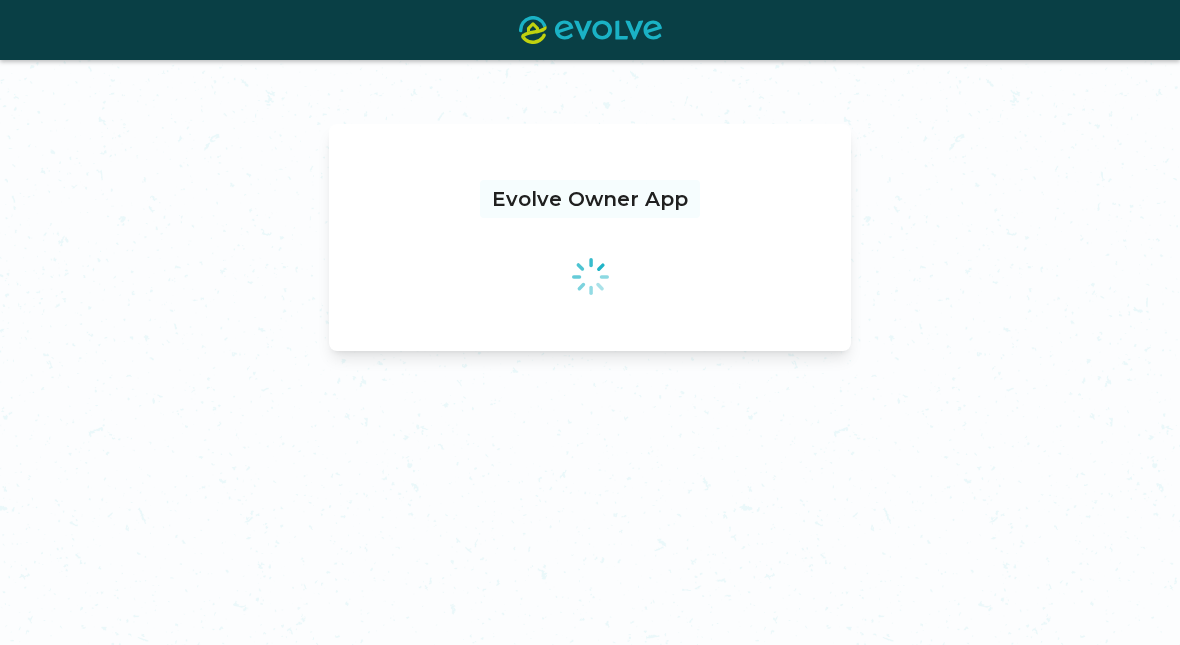 scroll, scrollTop: 179, scrollLeft: 0, axis: vertical 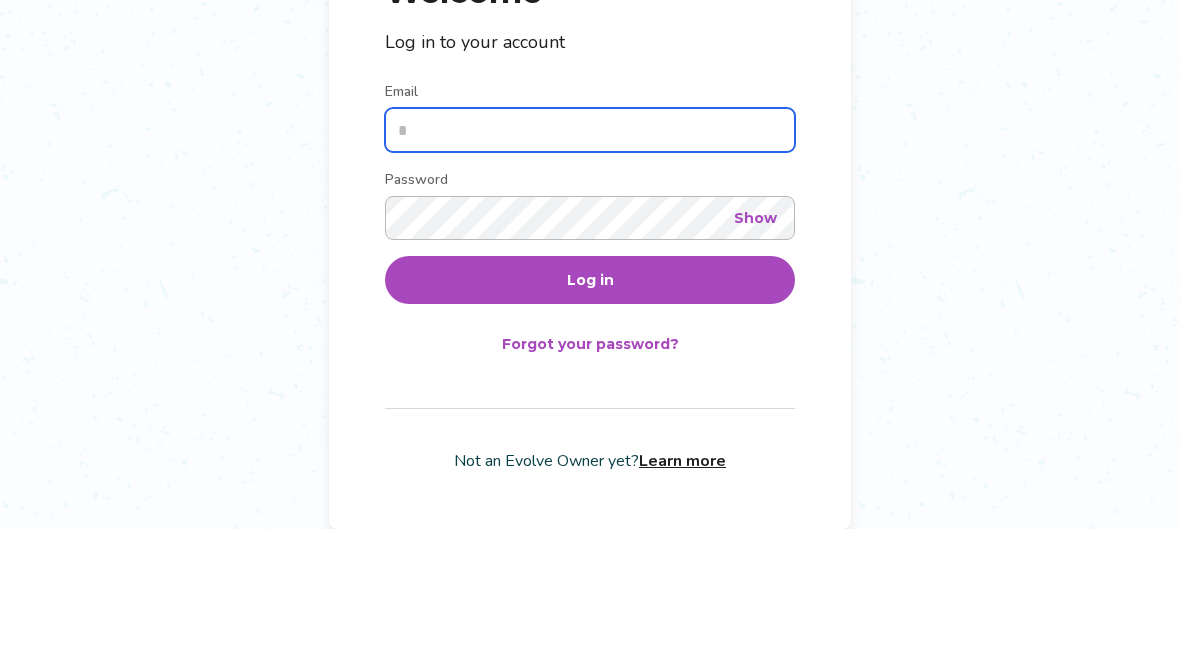 click on "Email" at bounding box center (590, 246) 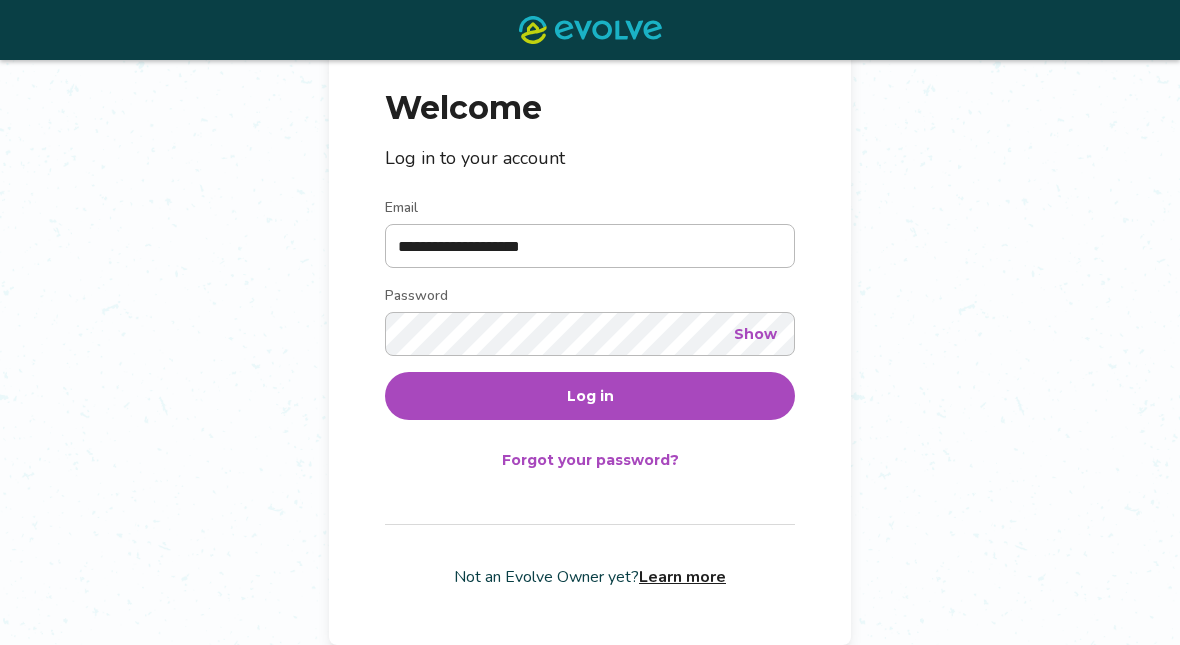 type on "**********" 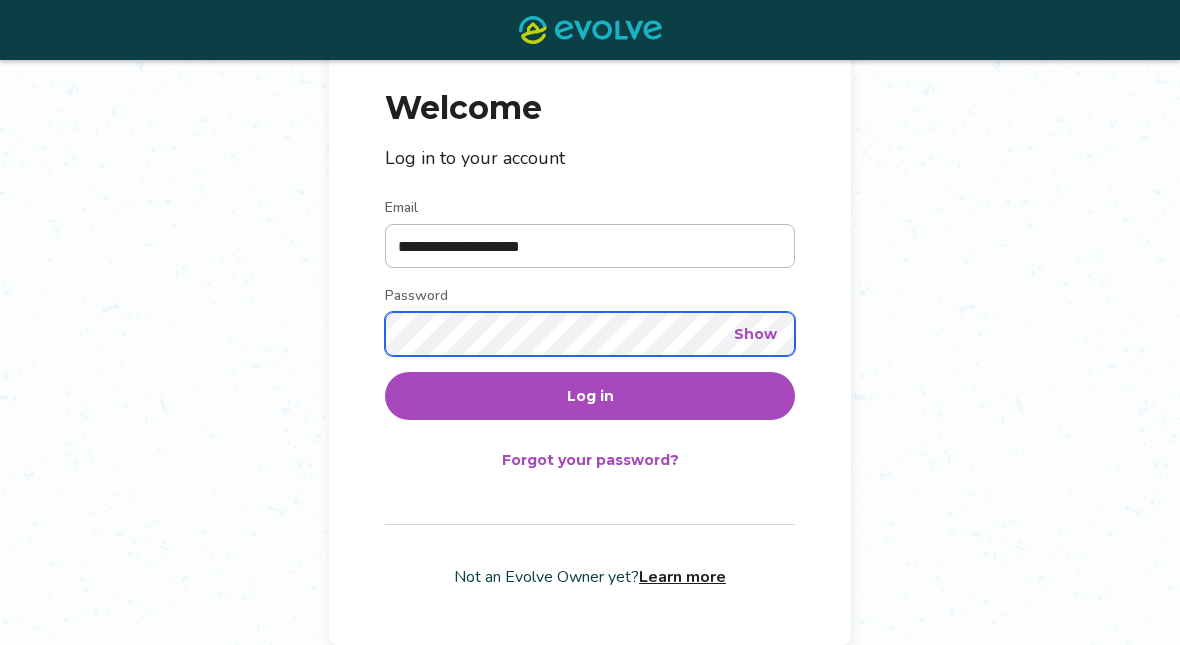 click on "Log in" at bounding box center (590, 396) 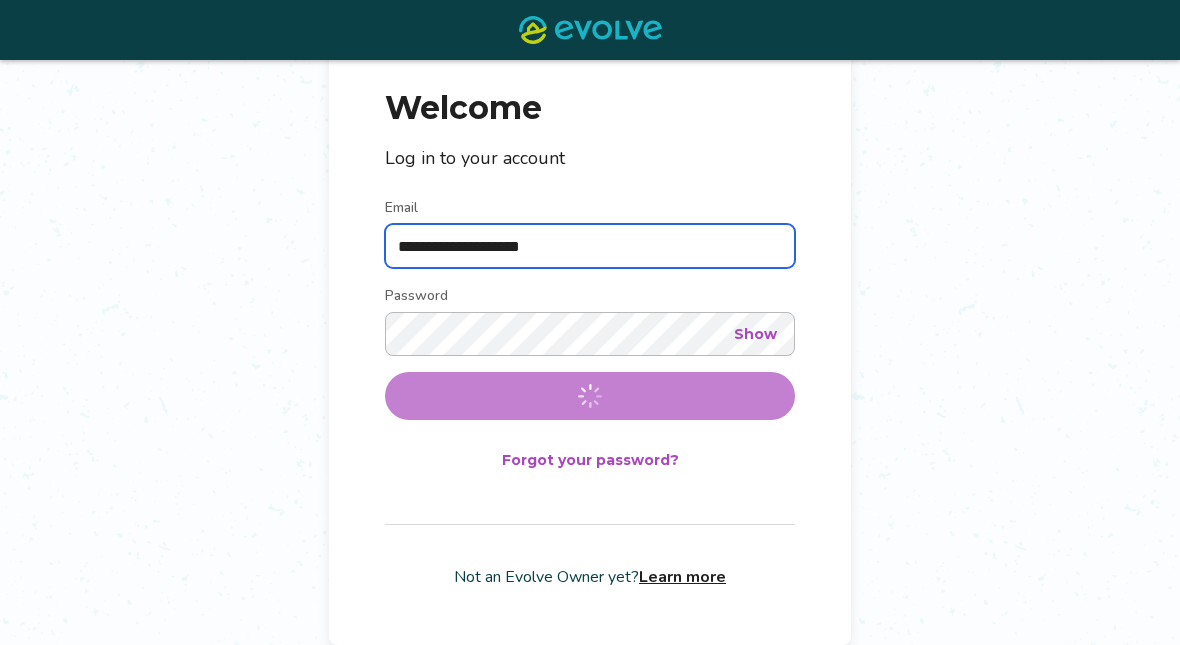 click on "Log in" at bounding box center [590, 396] 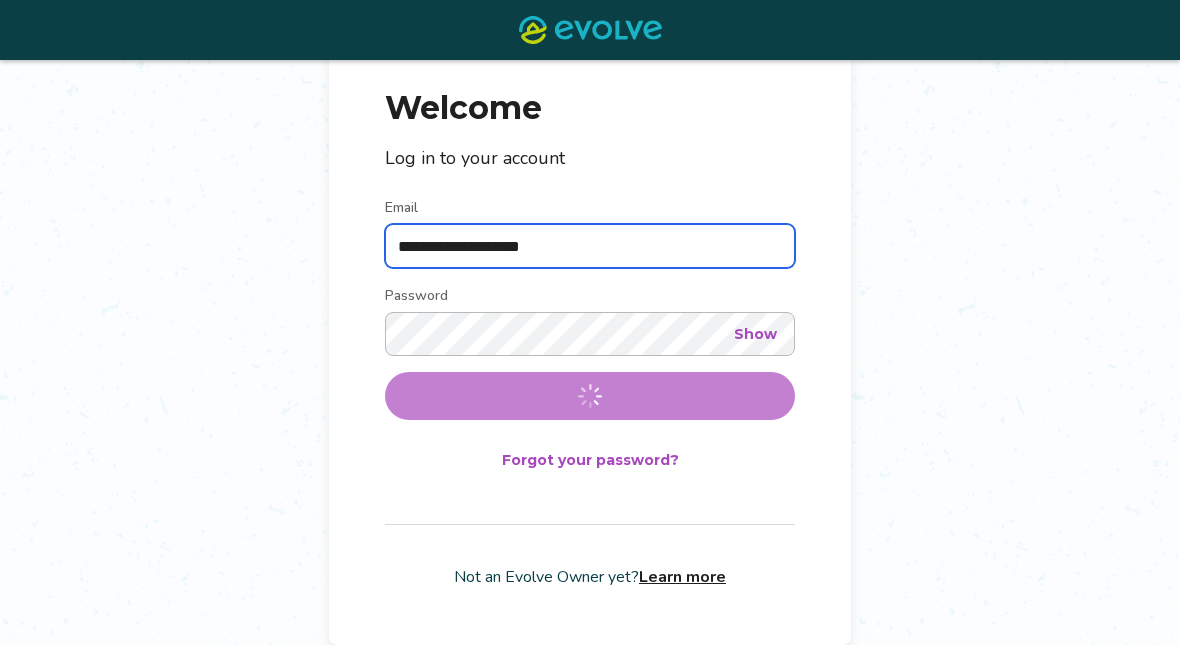 scroll, scrollTop: 0, scrollLeft: 0, axis: both 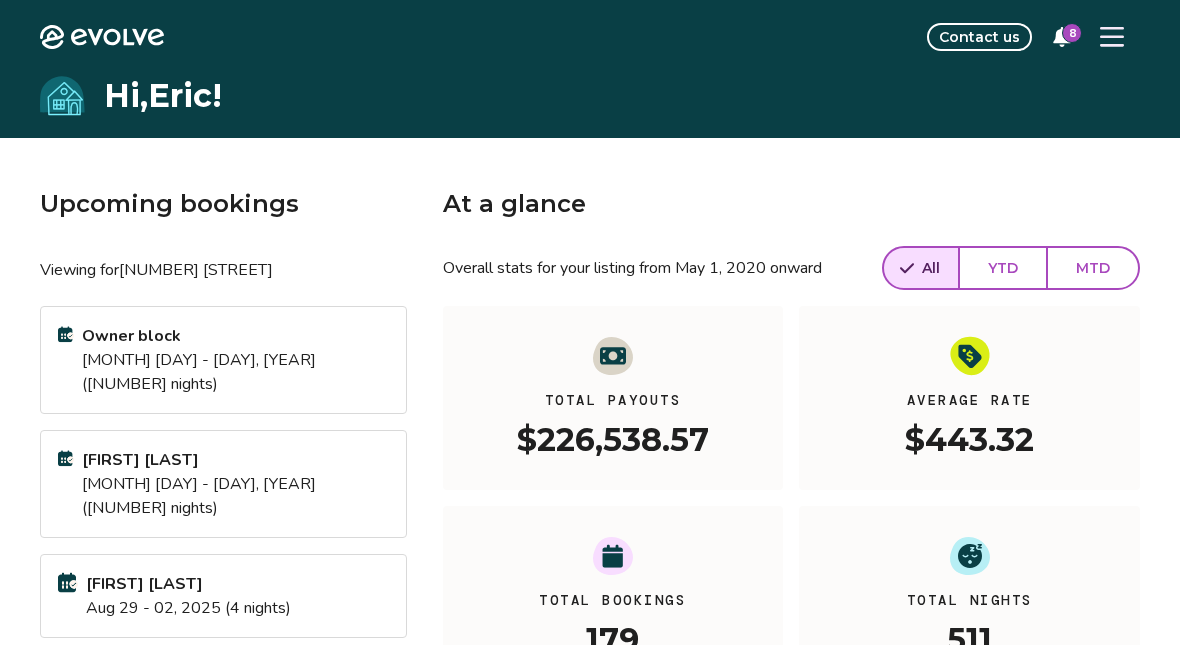 click on "Contact us" at bounding box center (979, 37) 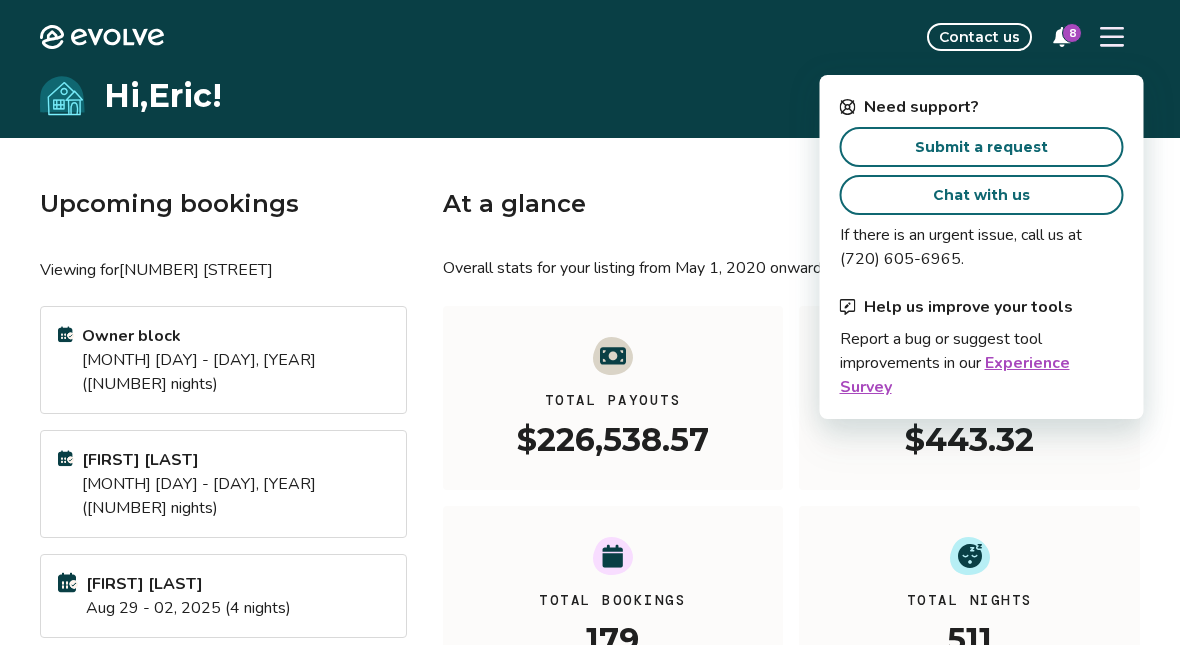 click on "Submit a request" at bounding box center (981, 147) 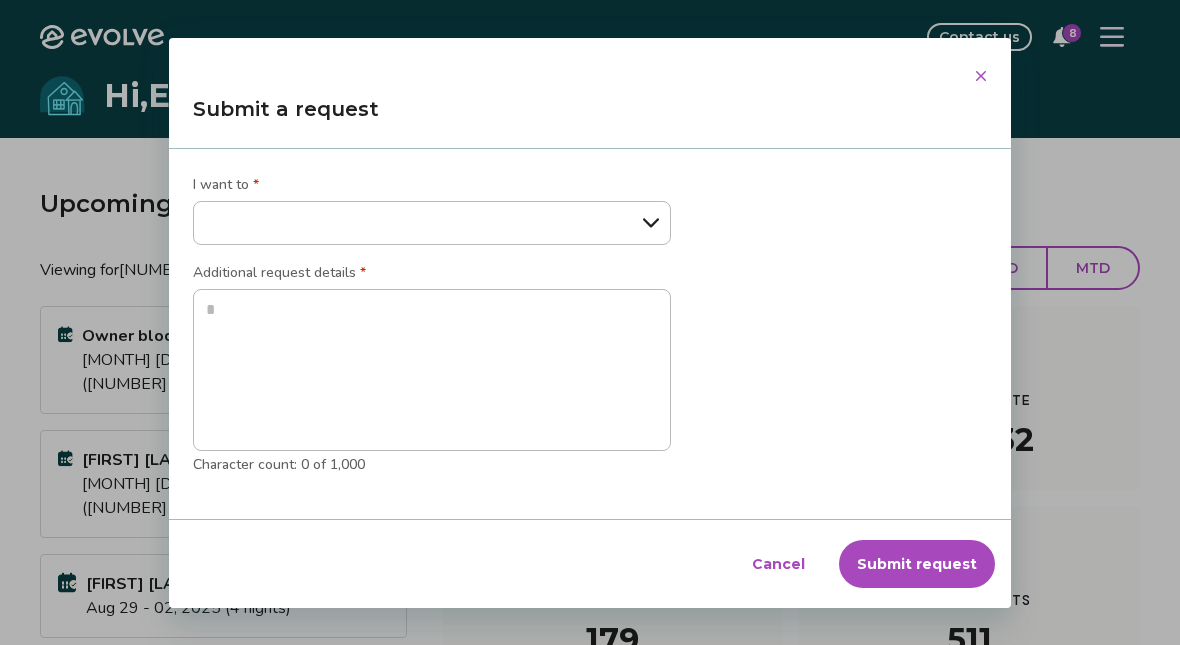 select on "**********" 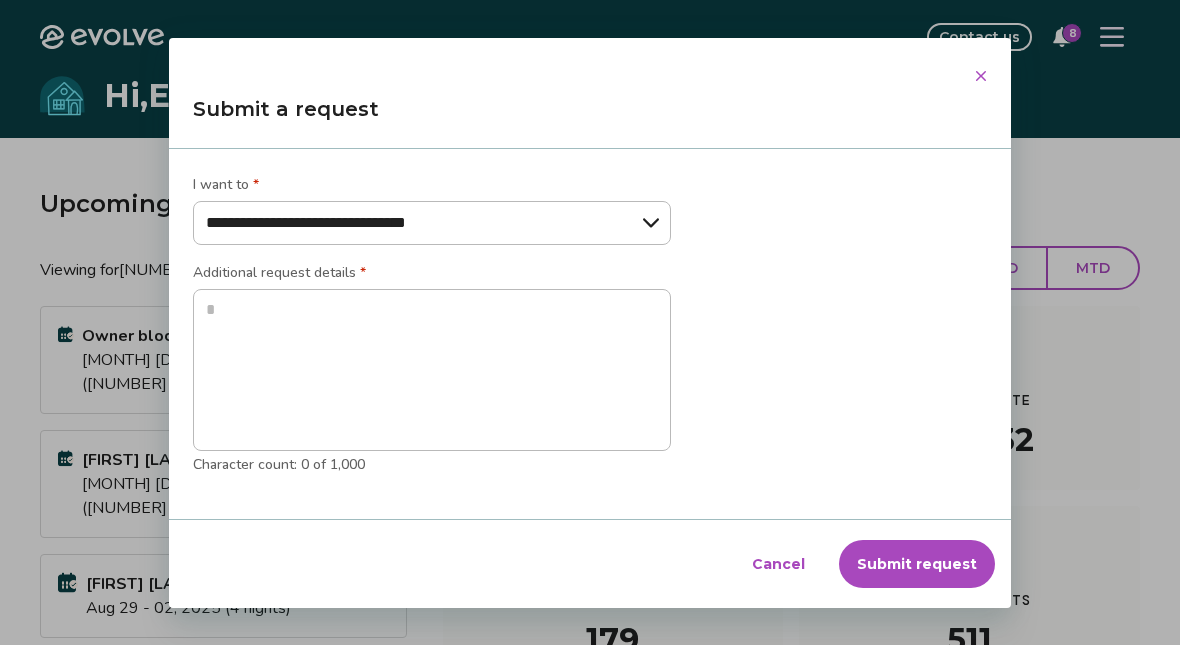 type on "*" 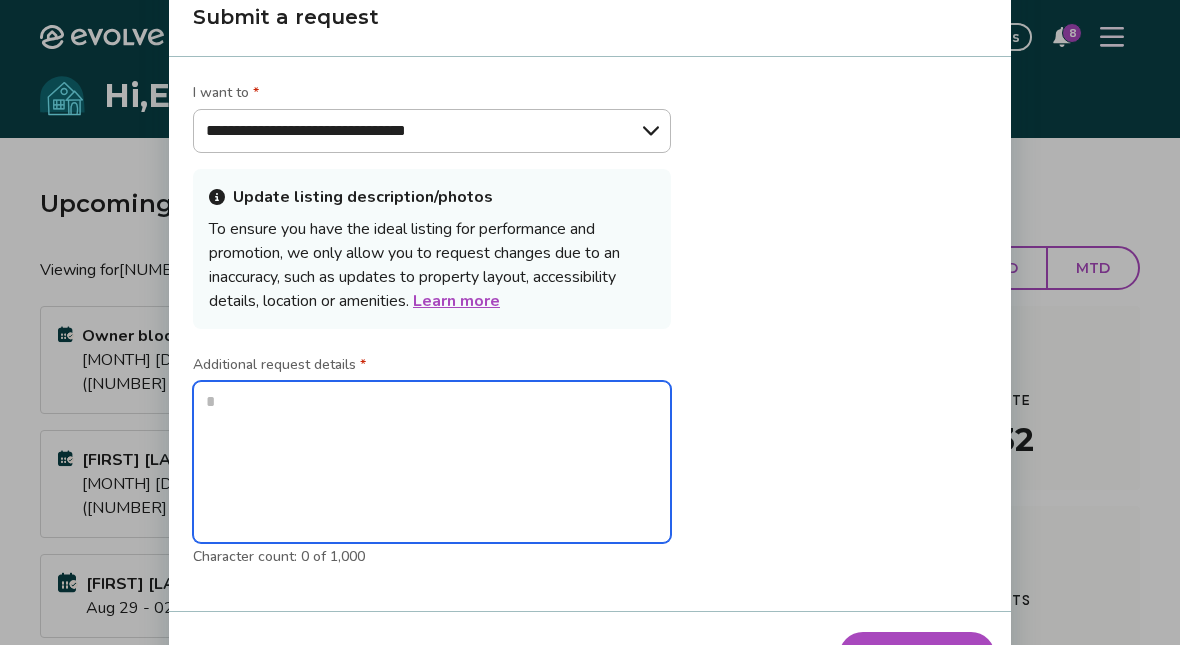 click at bounding box center [432, 462] 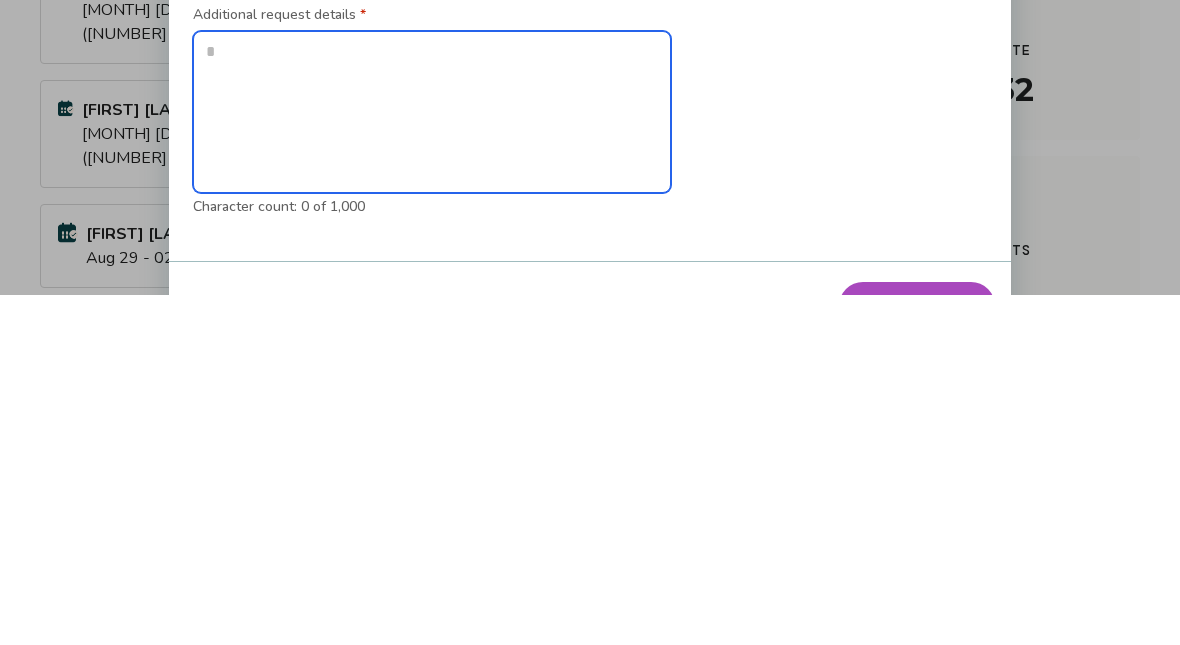 type on "*" 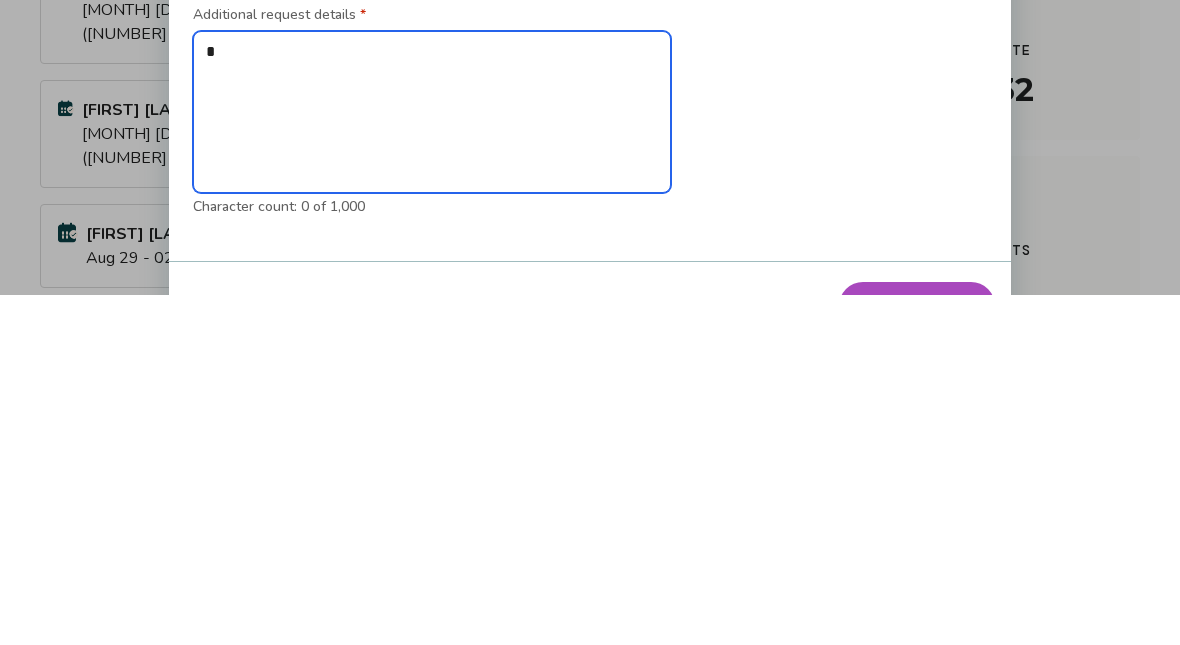 type on "*" 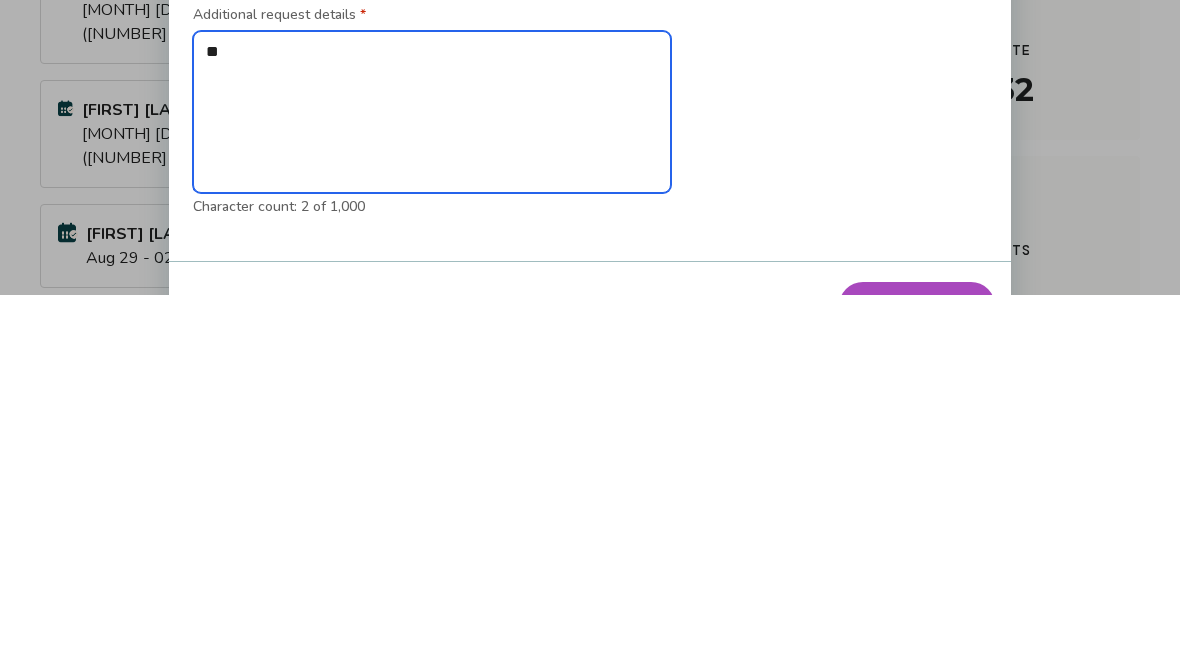 type on "***" 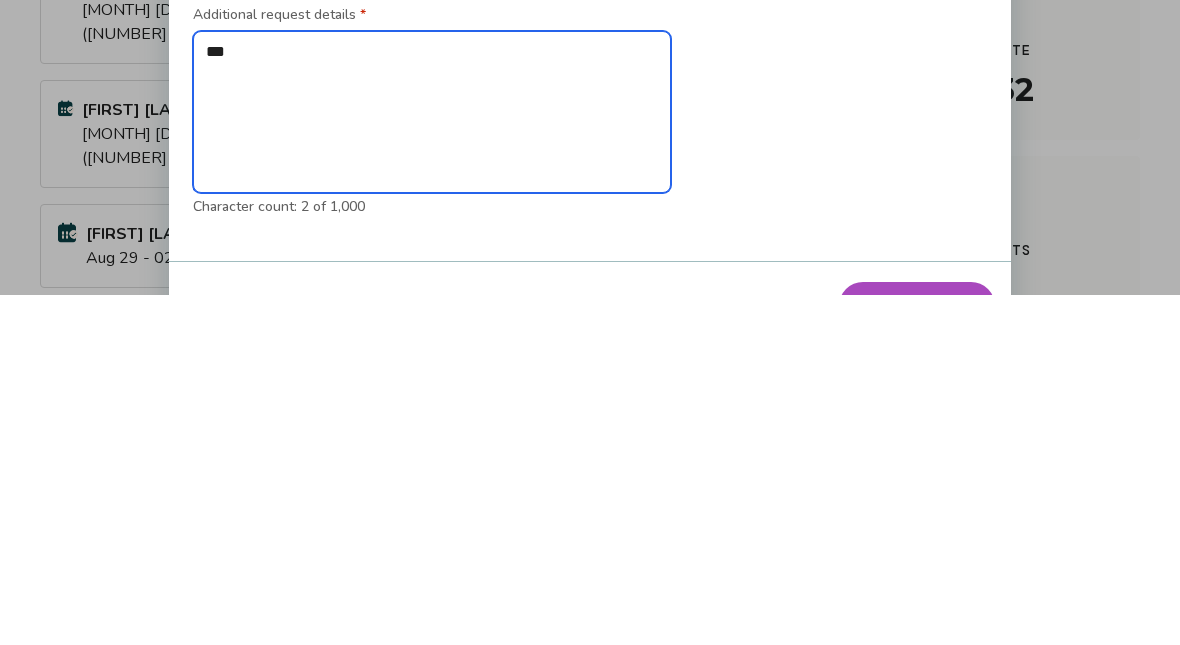 type on "*" 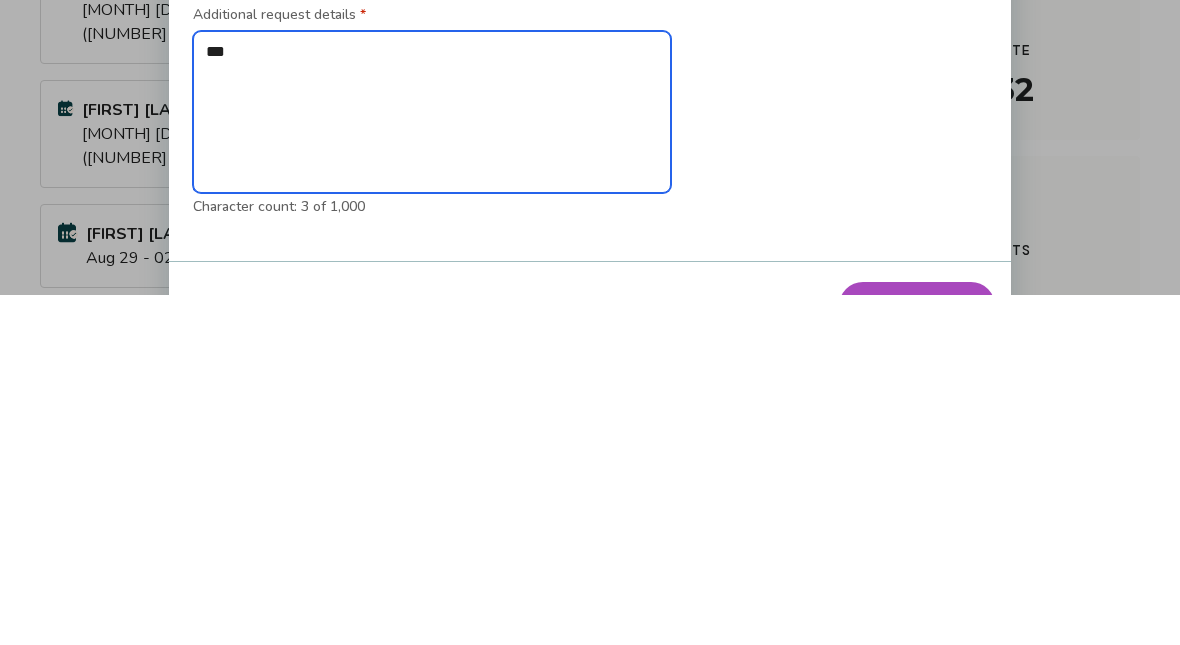 type on "****" 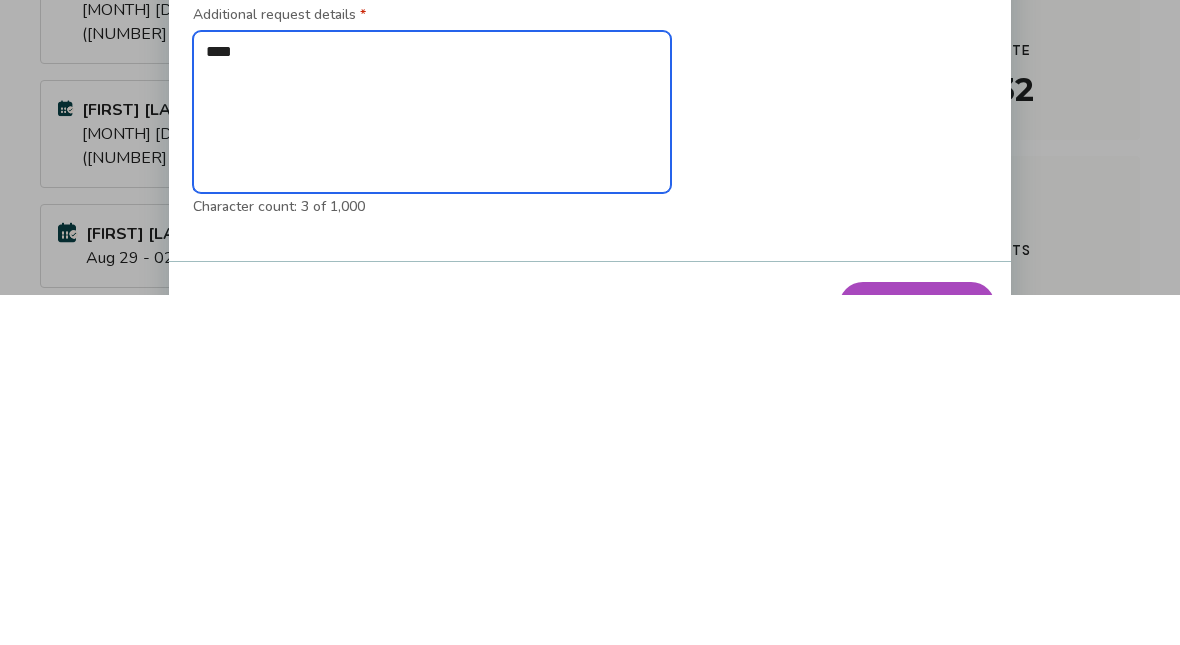 type on "*" 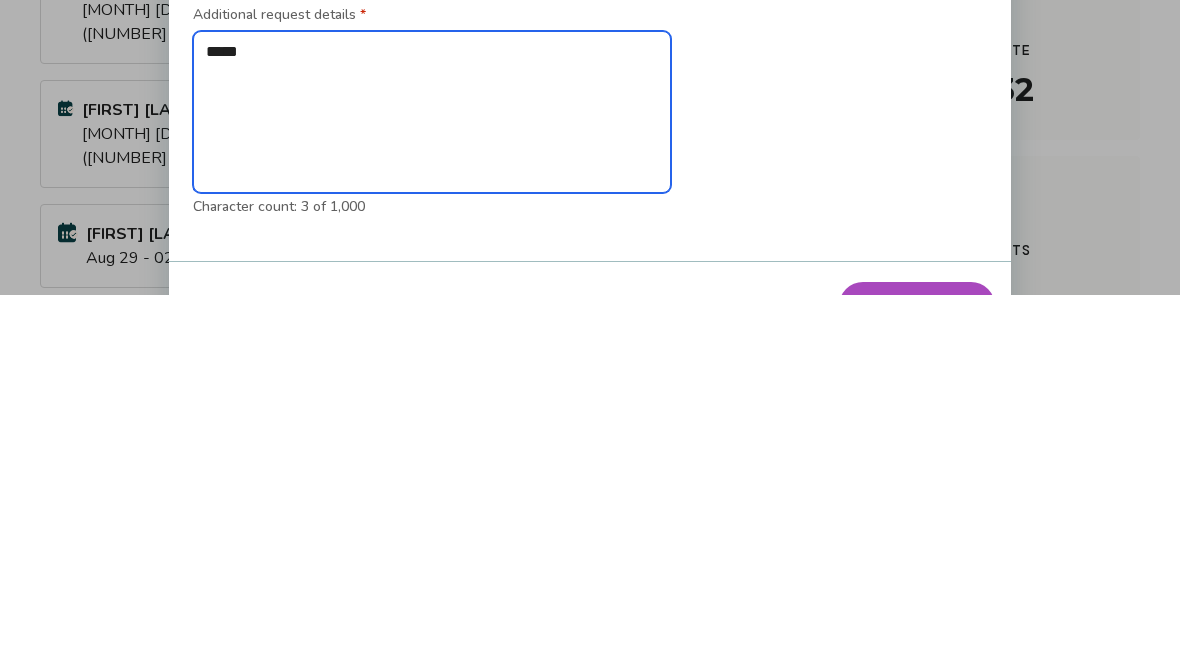 type on "*" 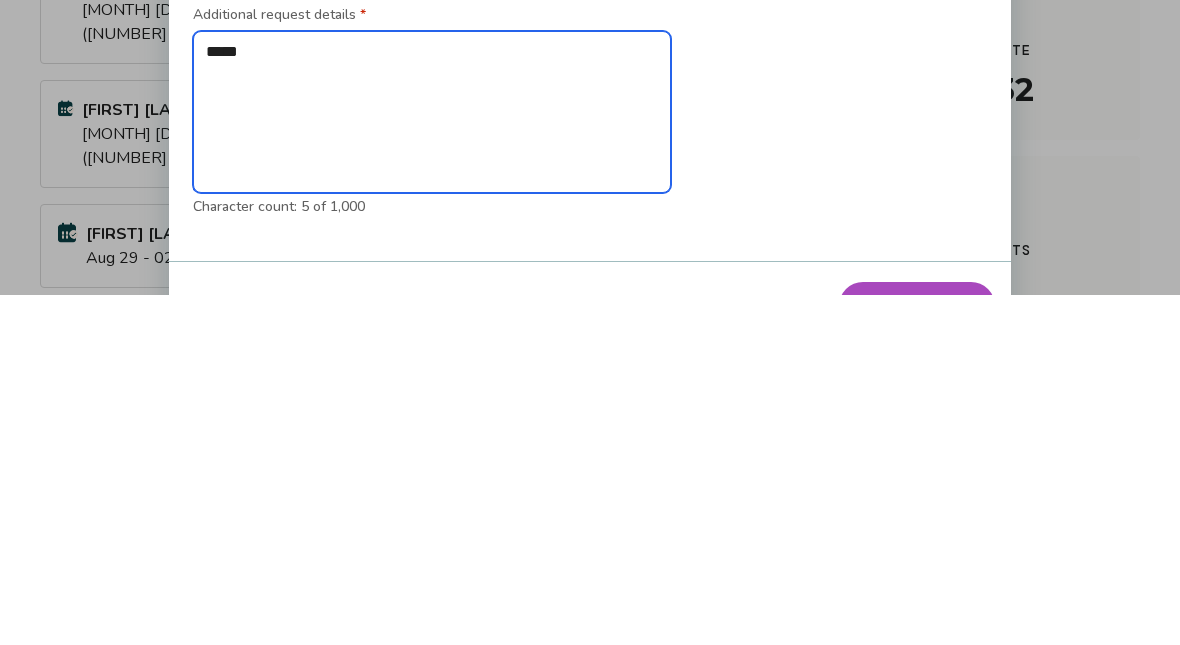 type on "******" 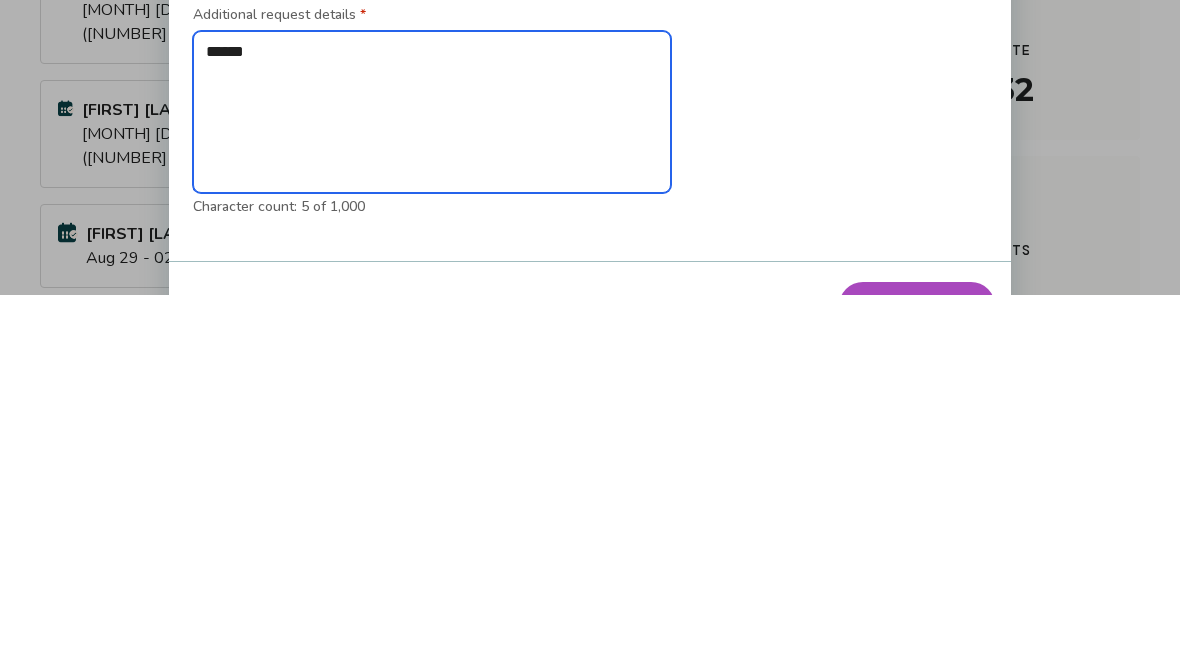 type on "*" 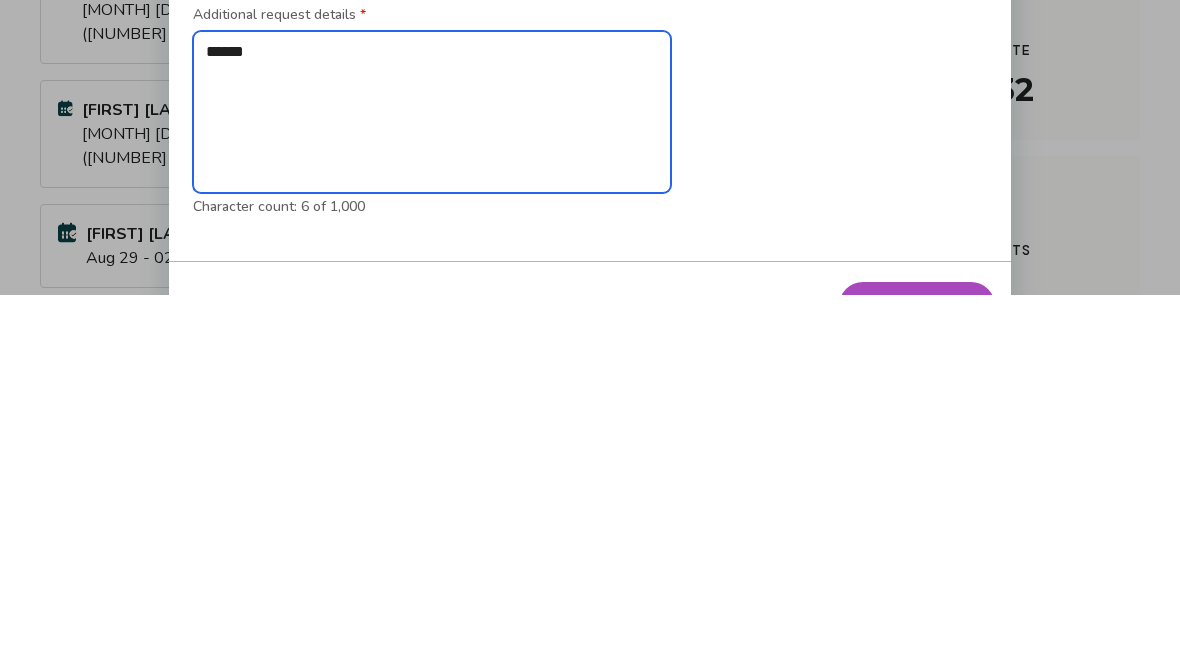 type on "*******" 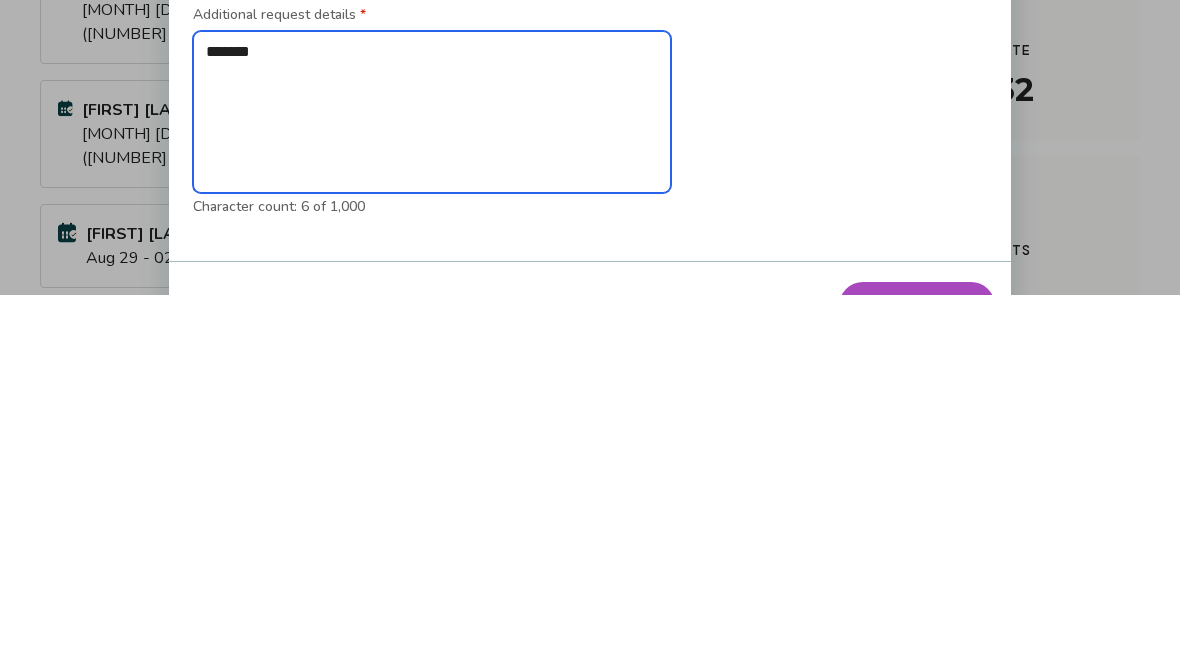 type on "*" 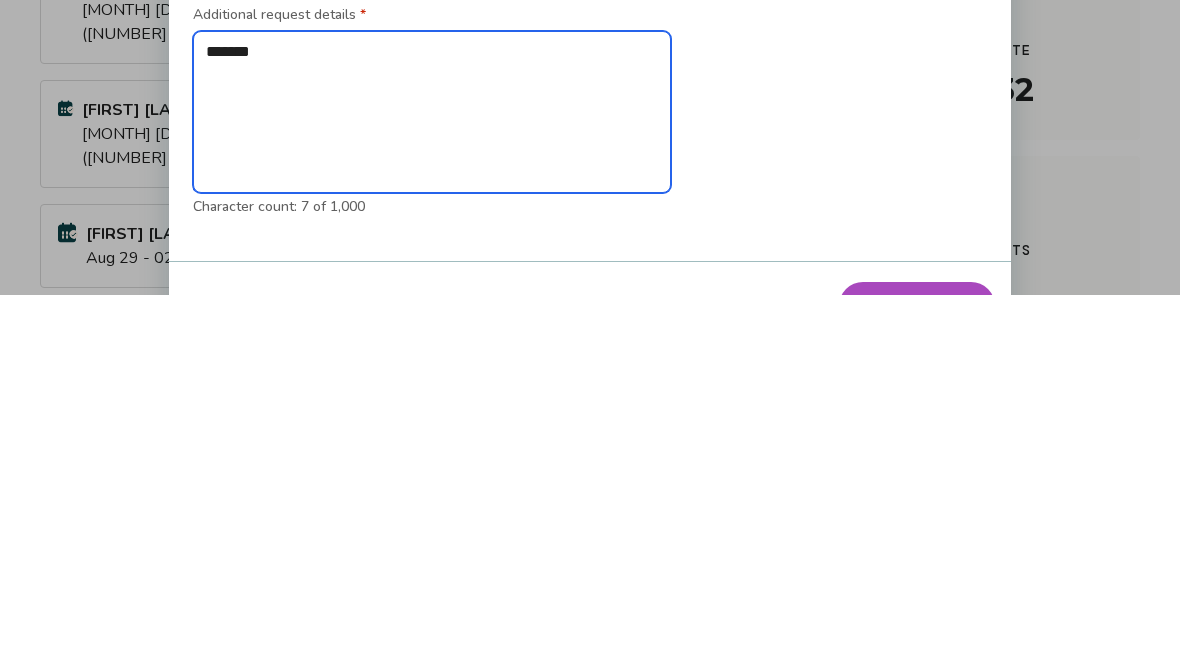 type on "*******" 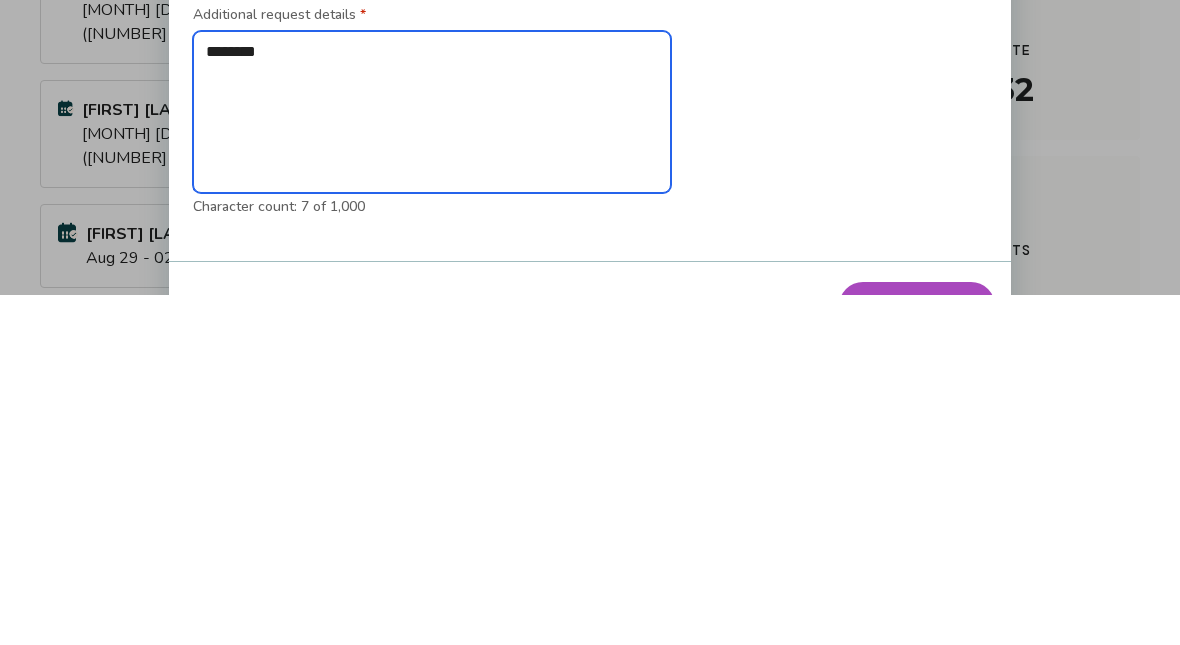 type on "*" 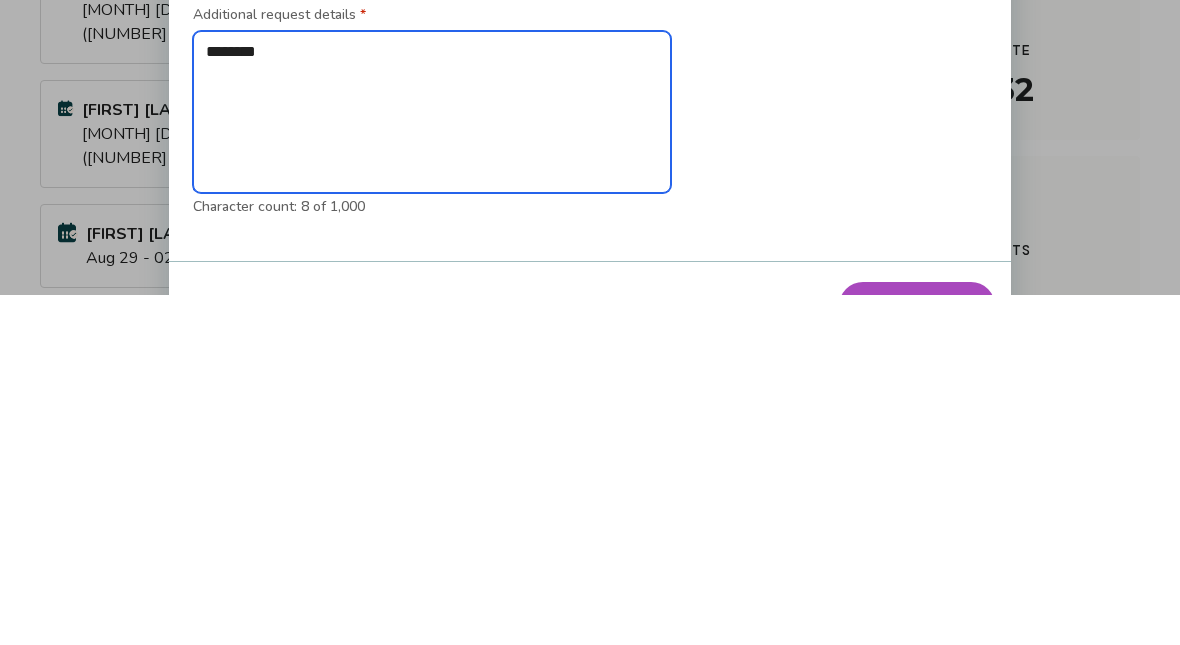 type on "*********" 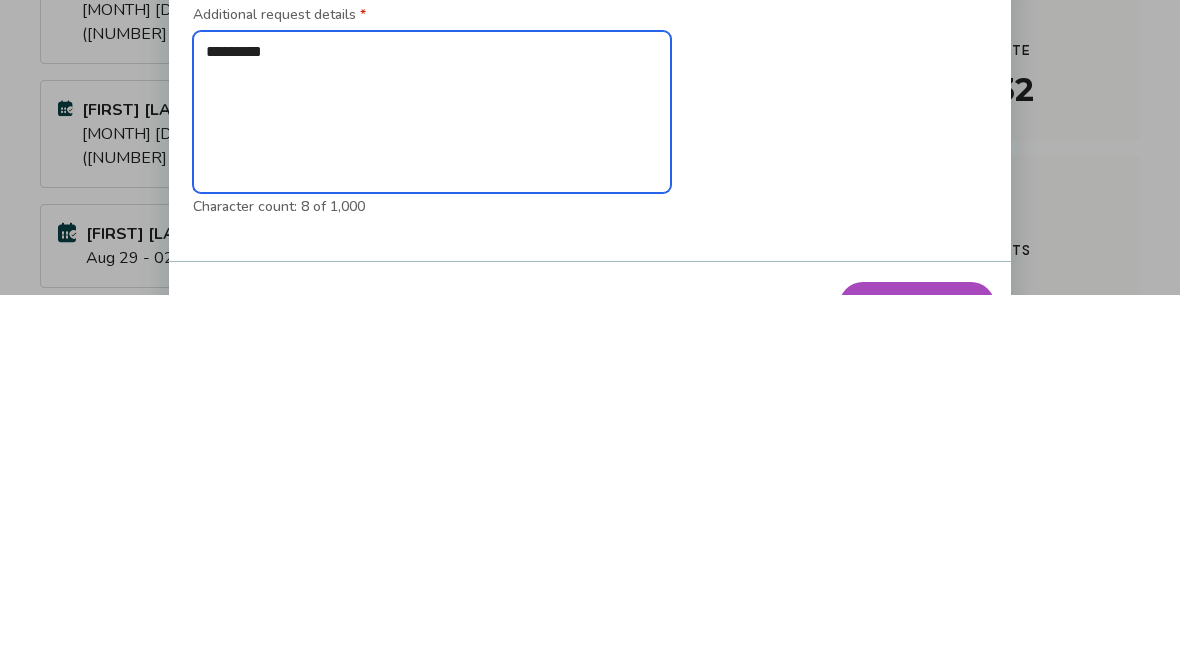 type on "*" 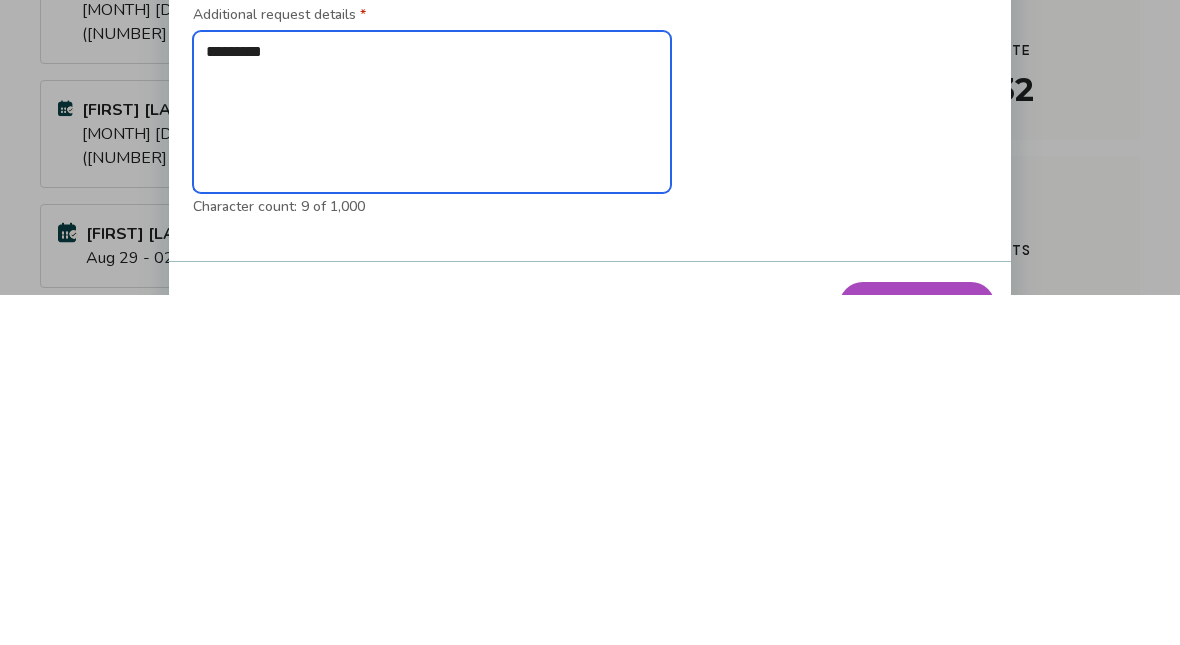 type on "**********" 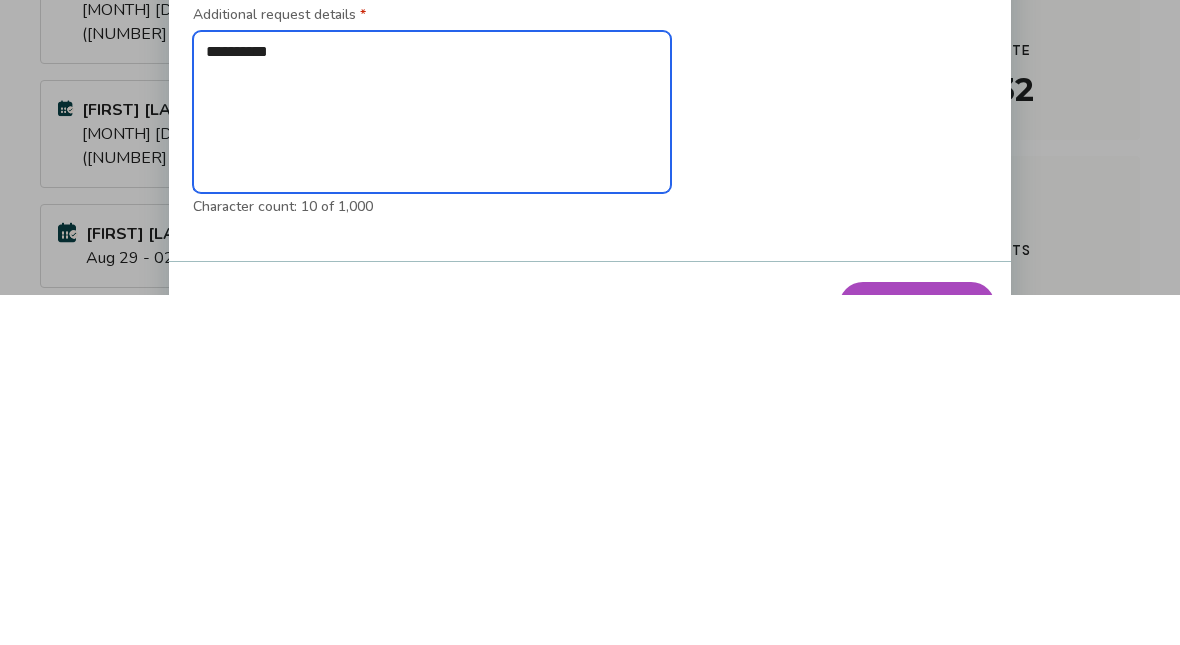 type on "**********" 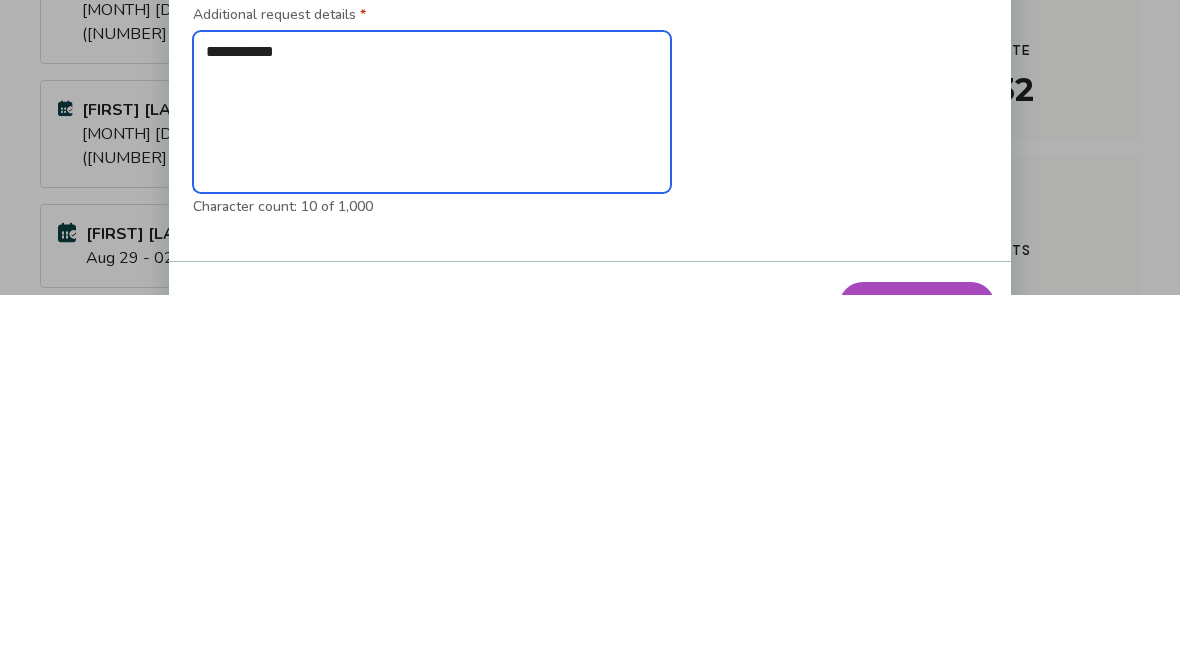 type on "**********" 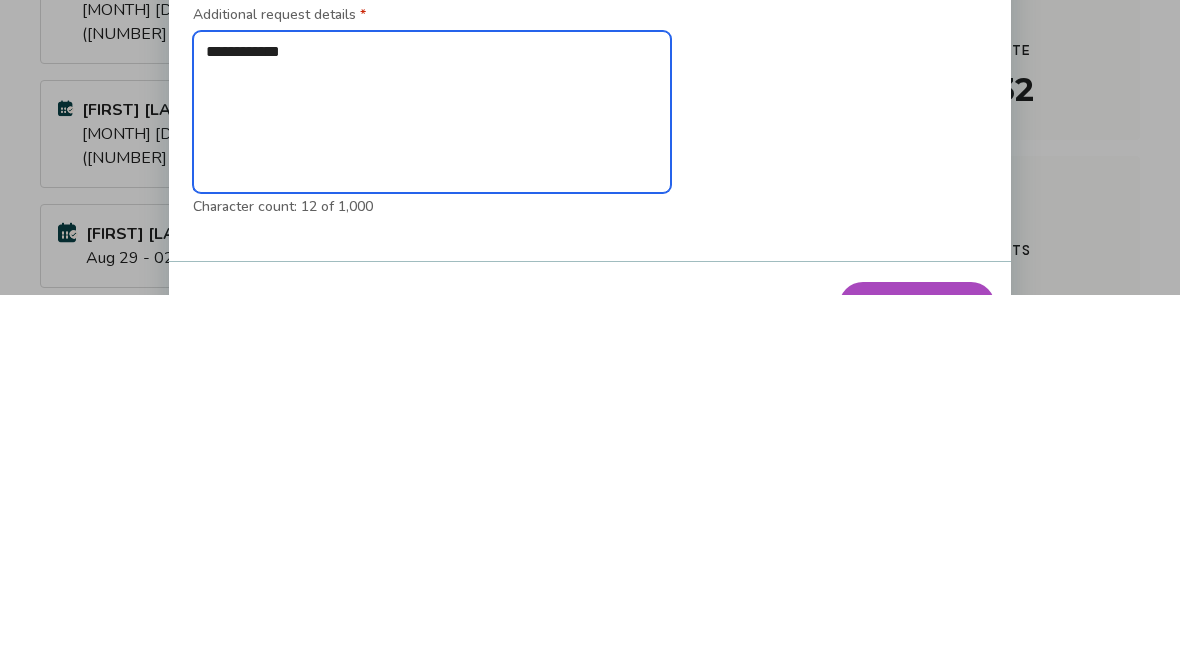 type on "**********" 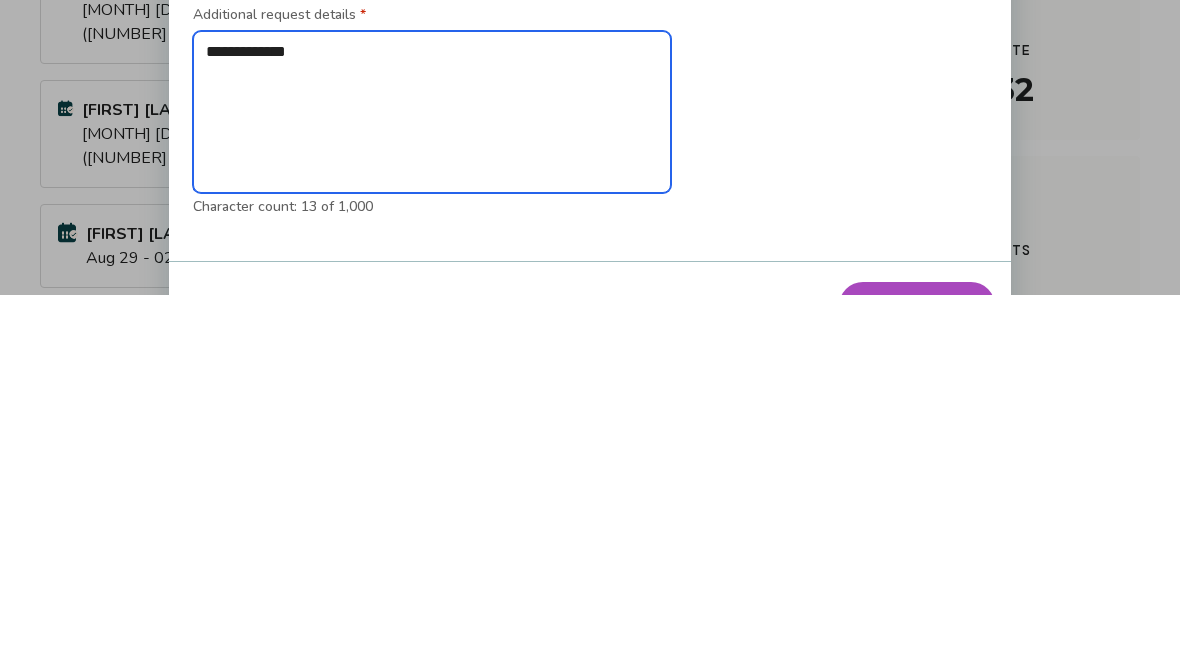 type on "**********" 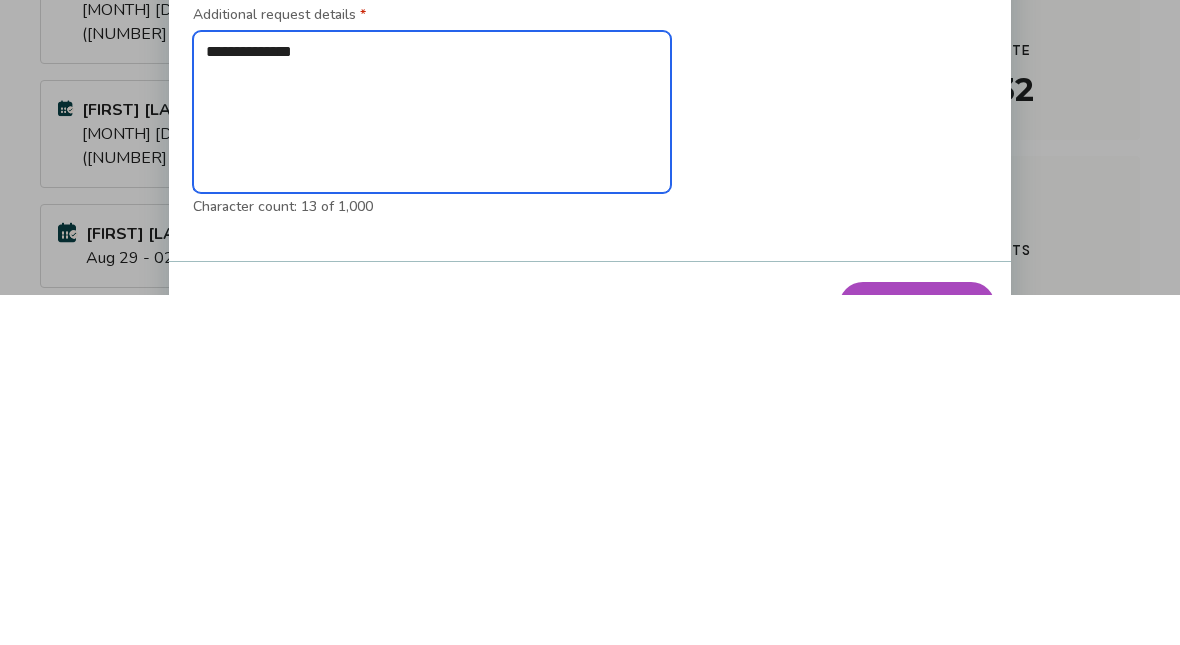 type on "**********" 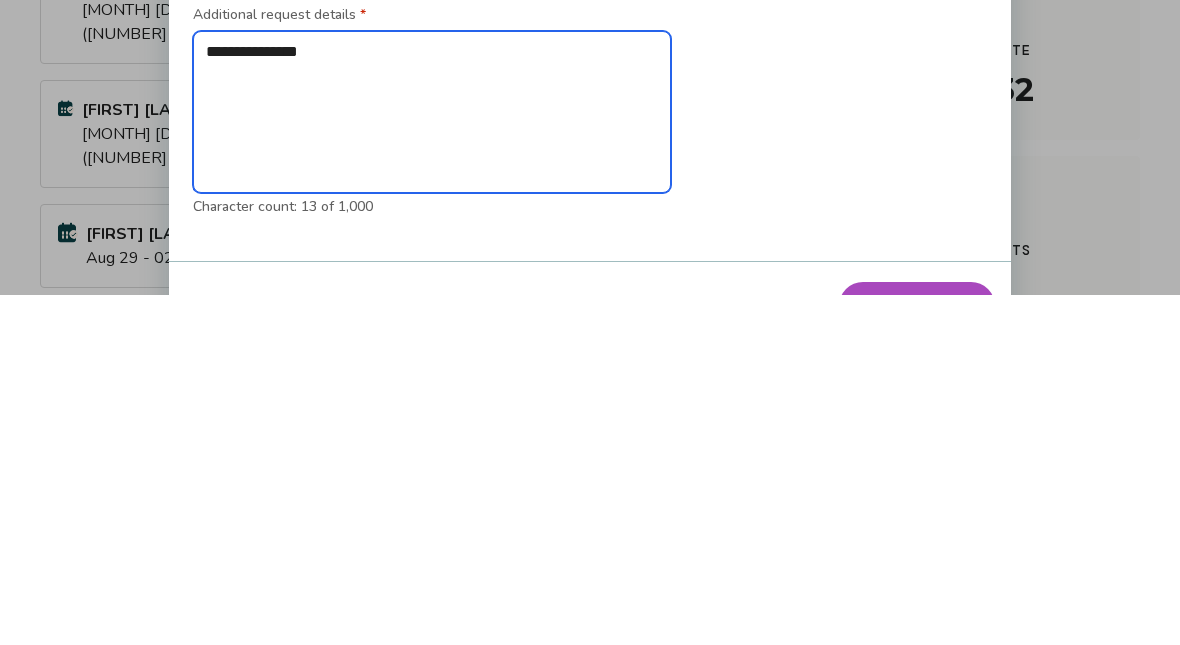 type on "*" 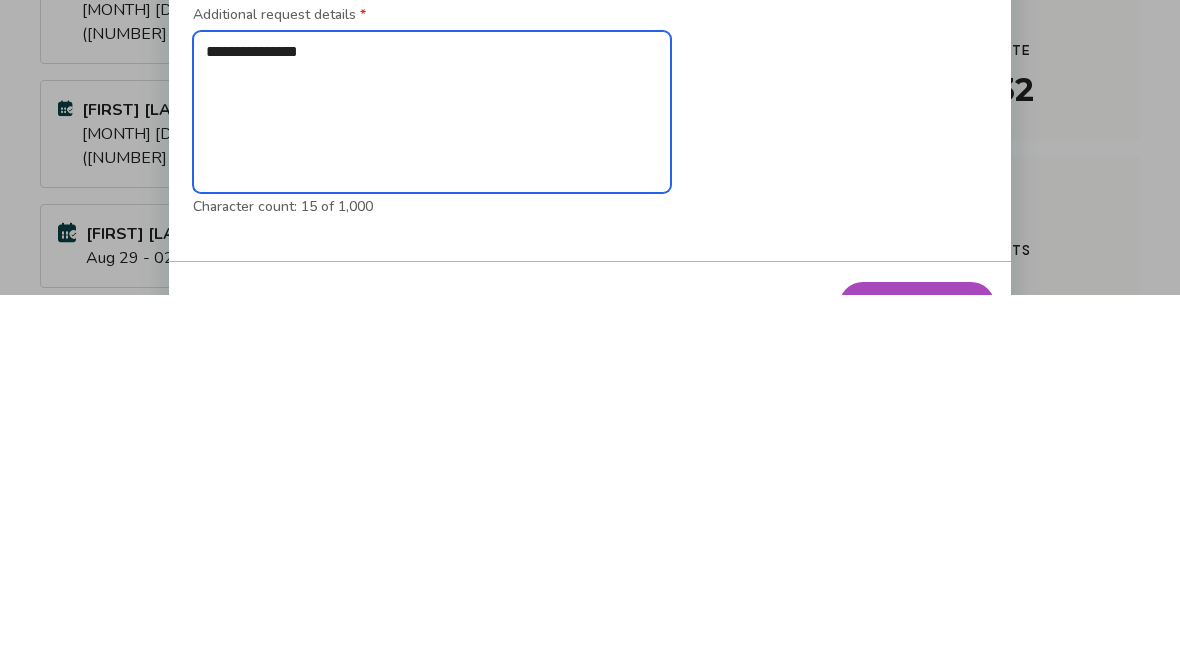 type on "**********" 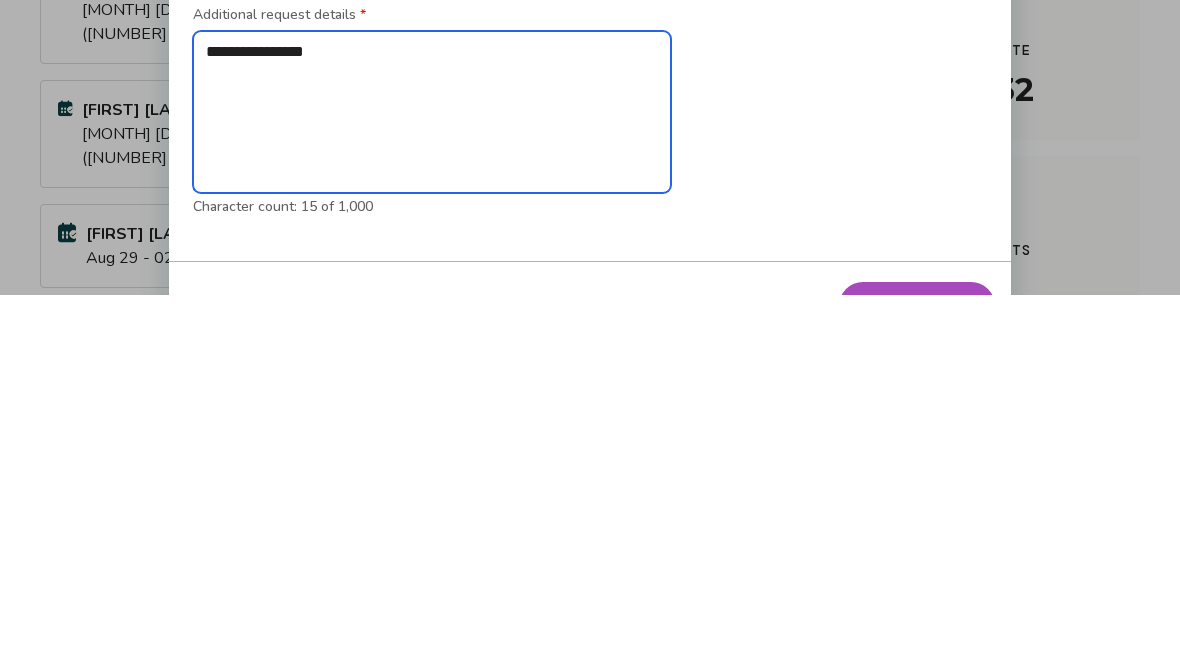 type on "*" 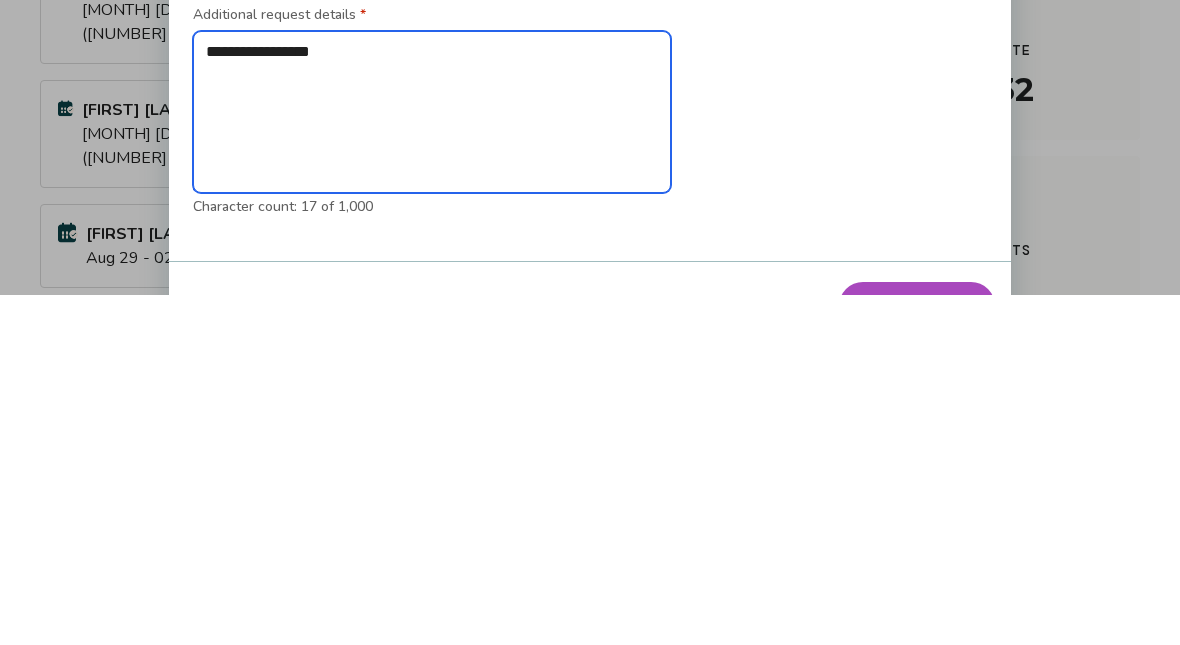 type on "**********" 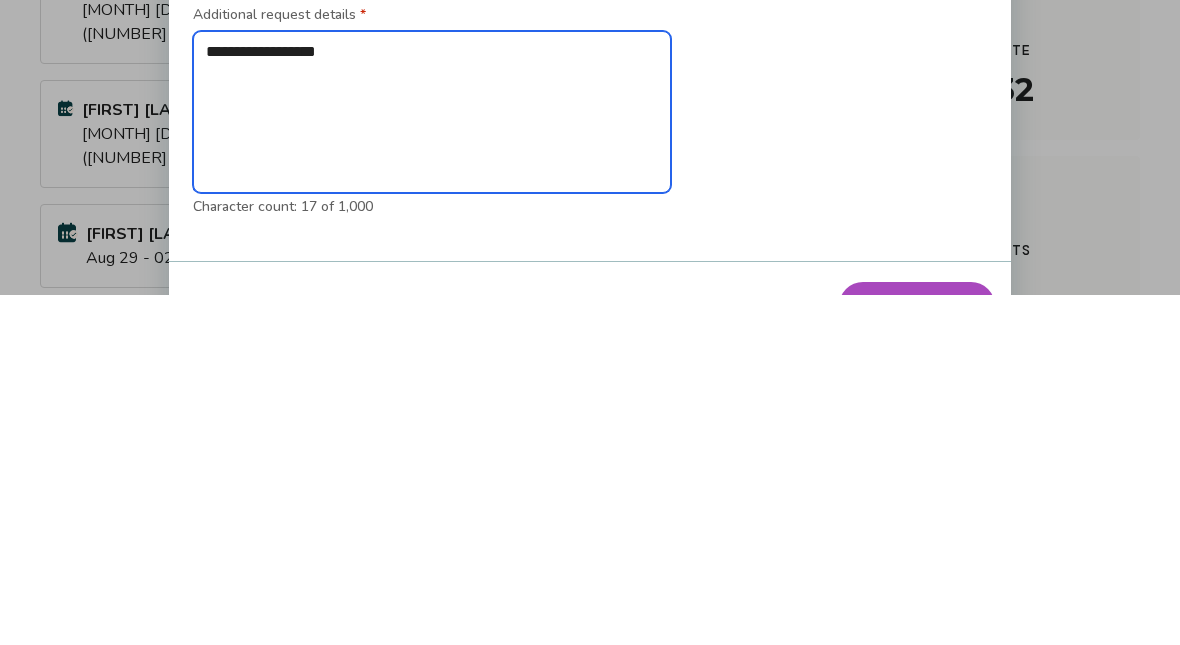 type on "*" 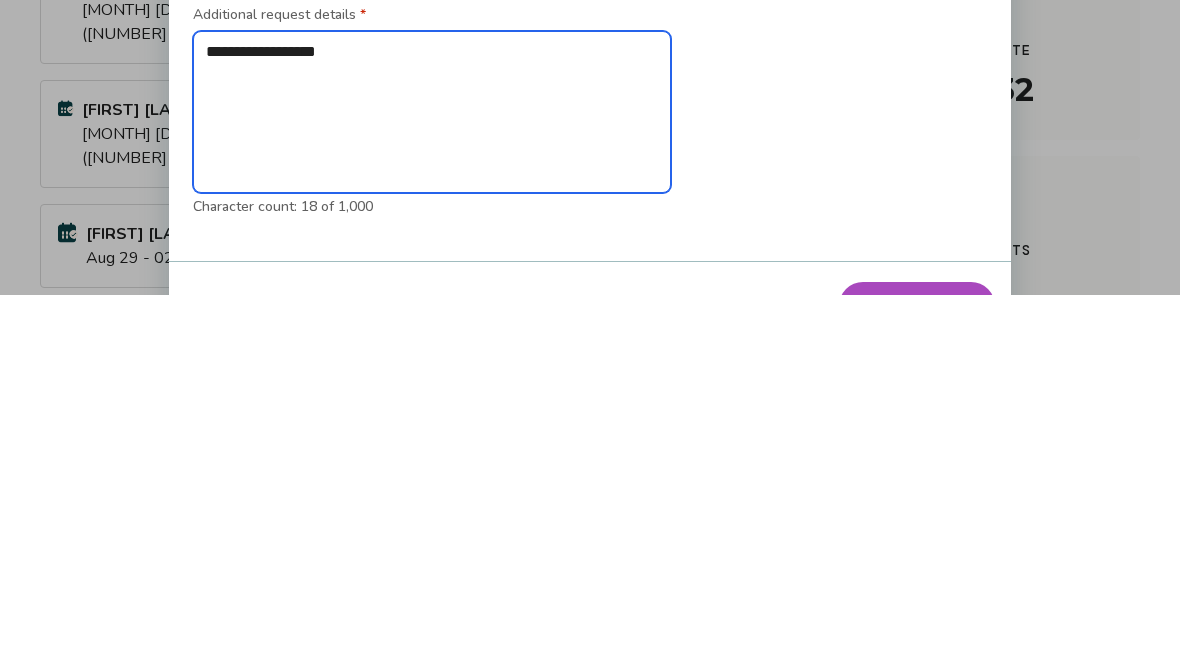 type on "**********" 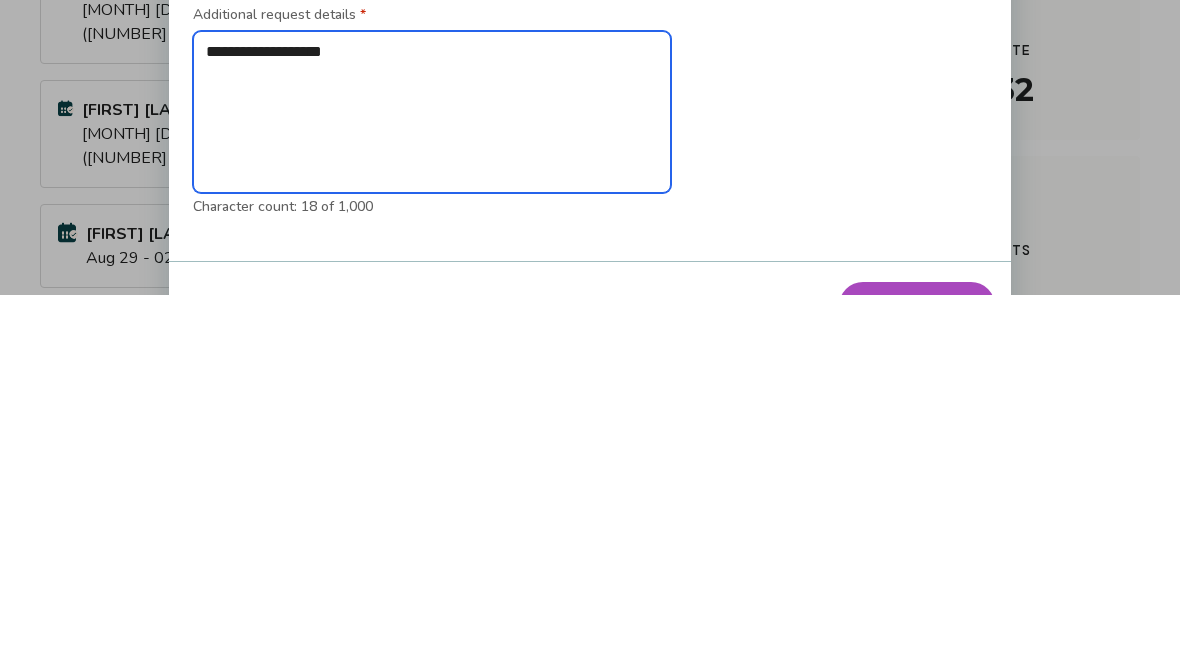 type on "*" 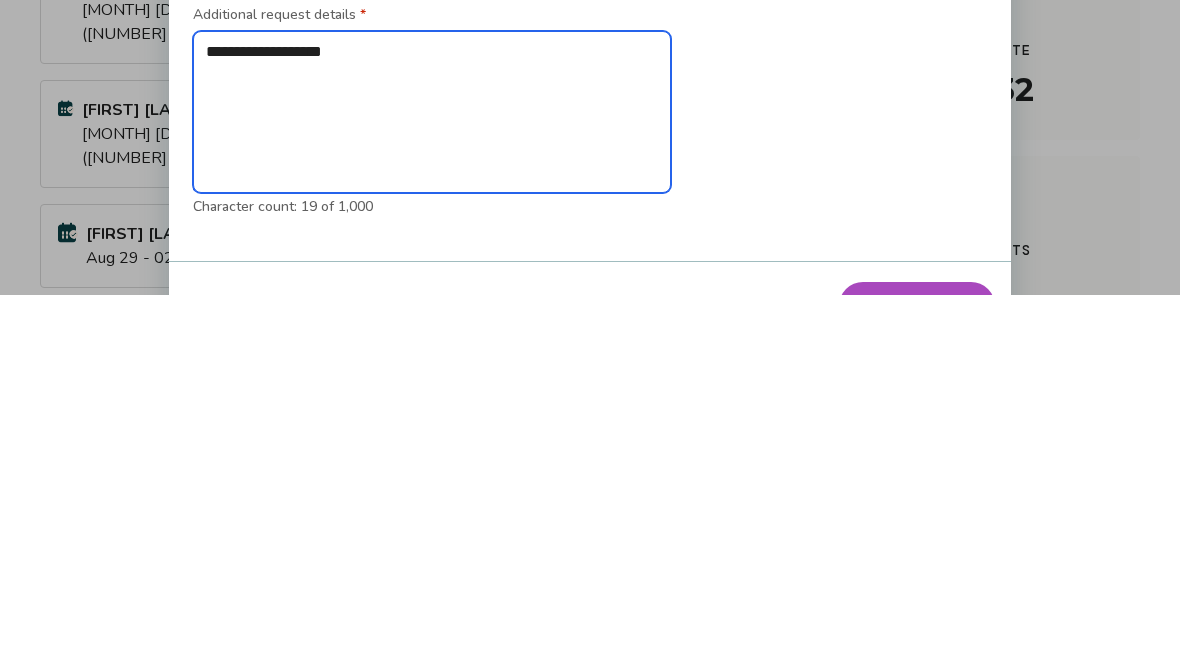 type on "**********" 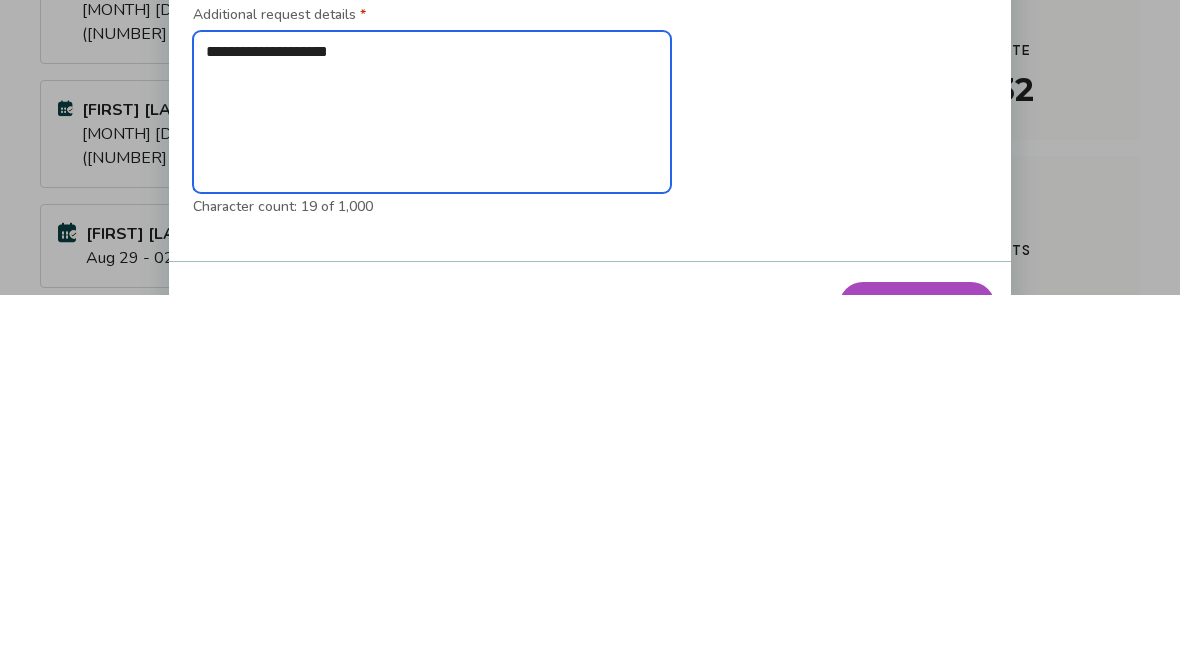 type on "*" 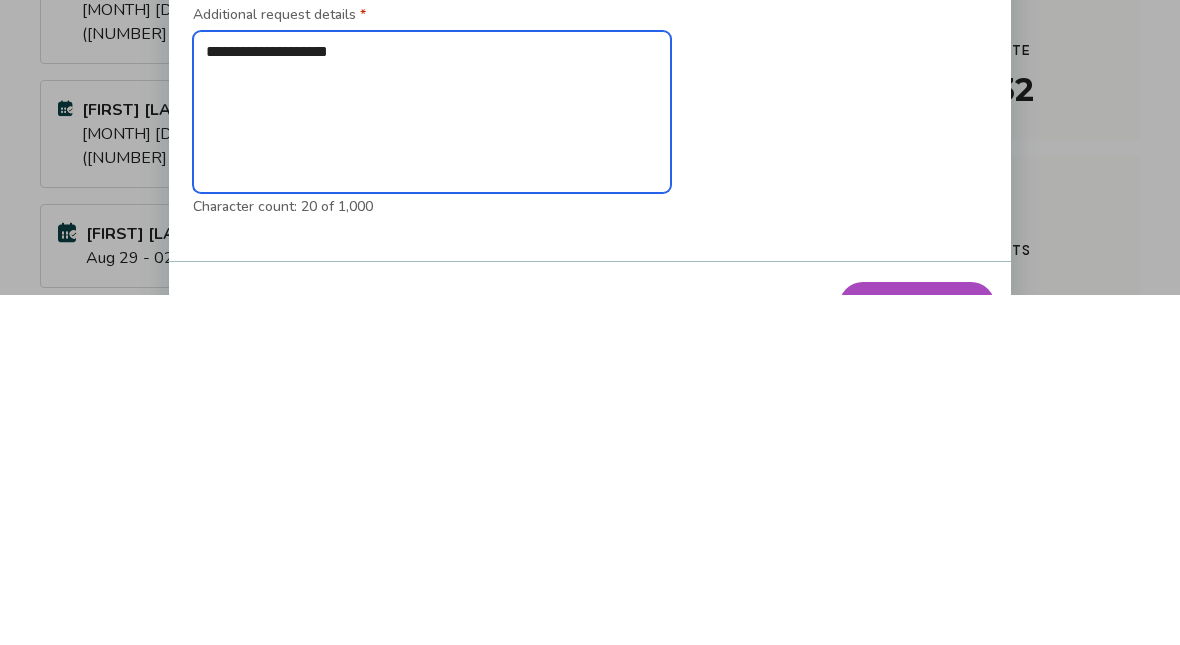 type on "**********" 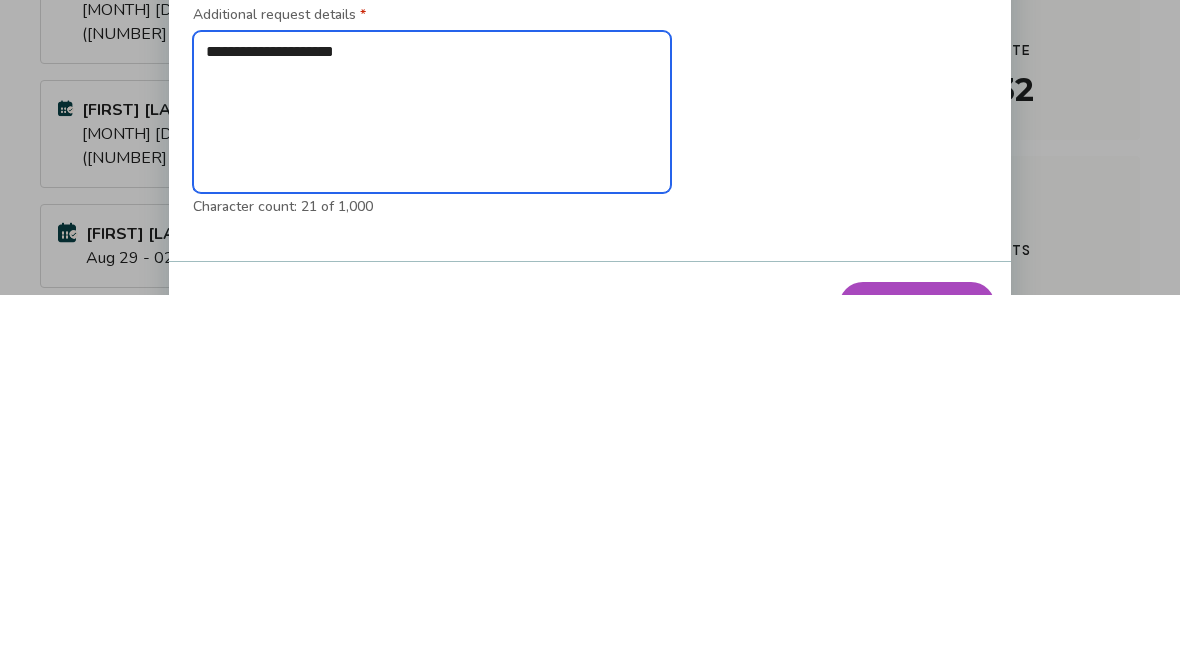 type on "**********" 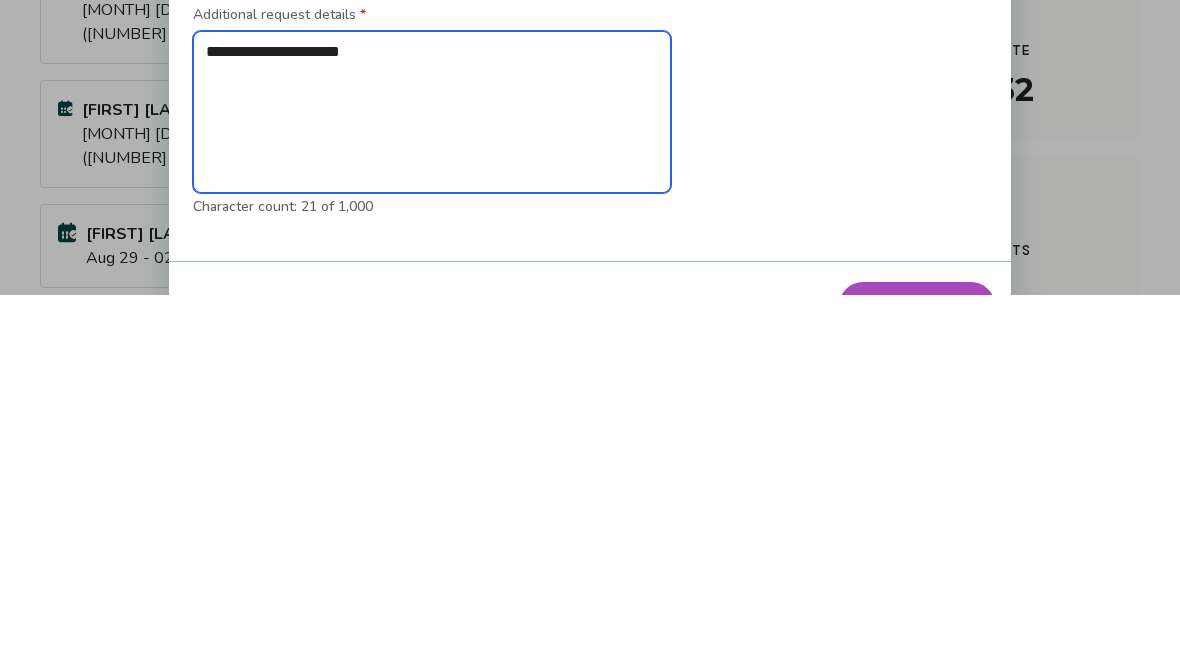 type on "*" 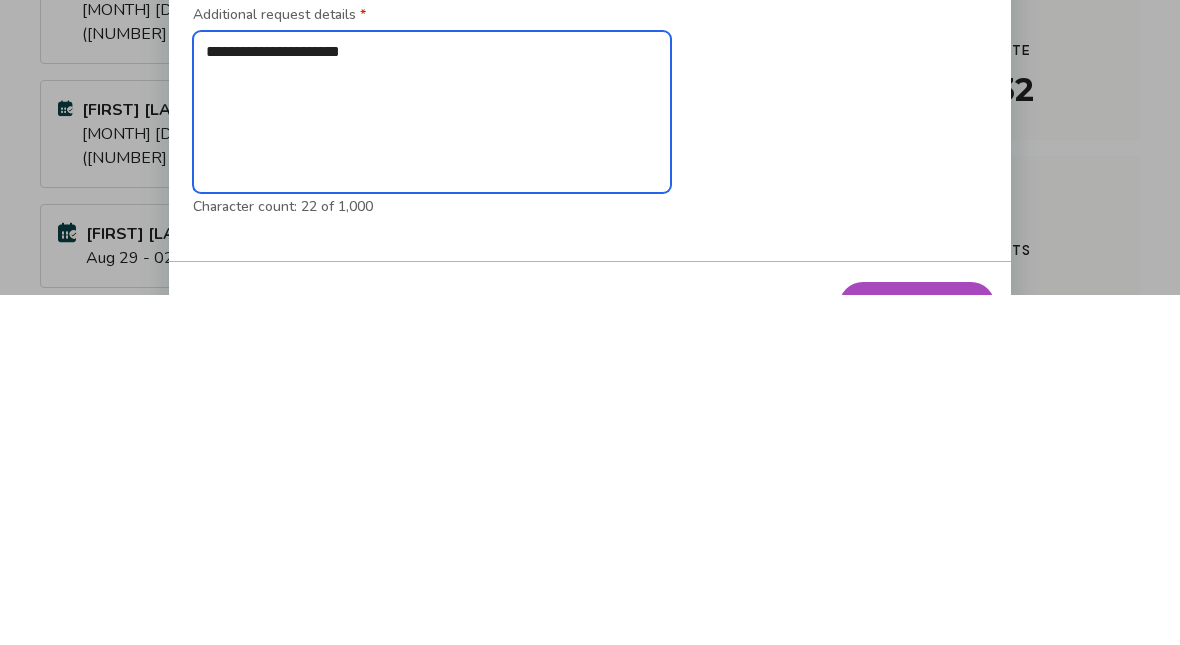 type on "**********" 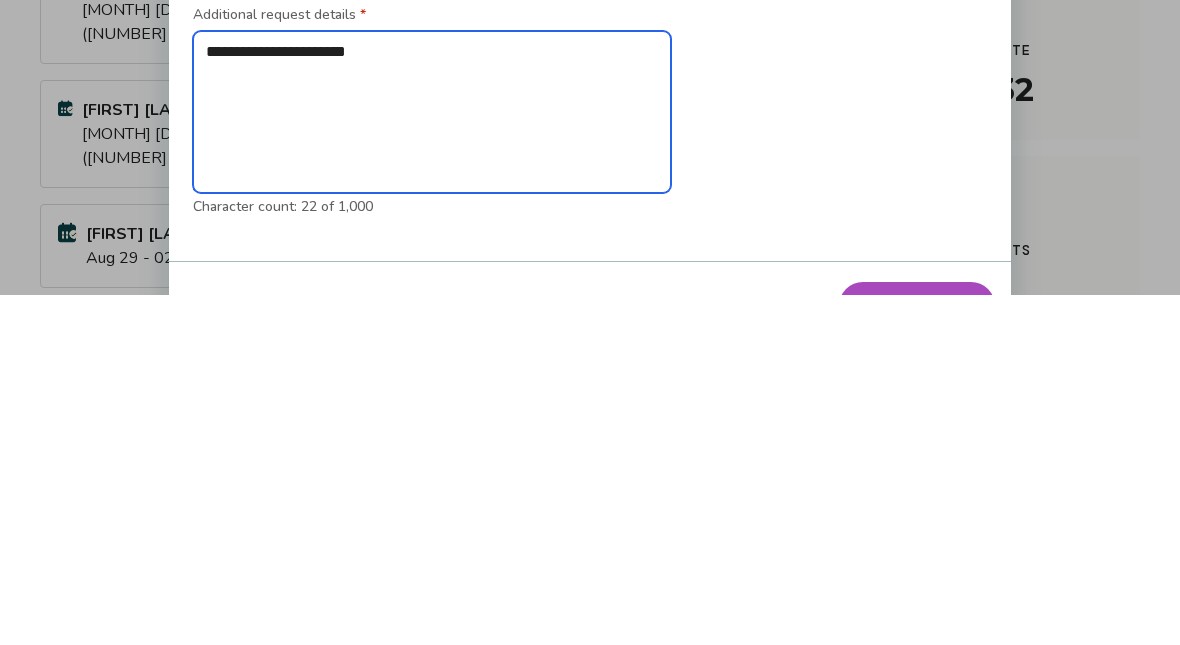 type on "*" 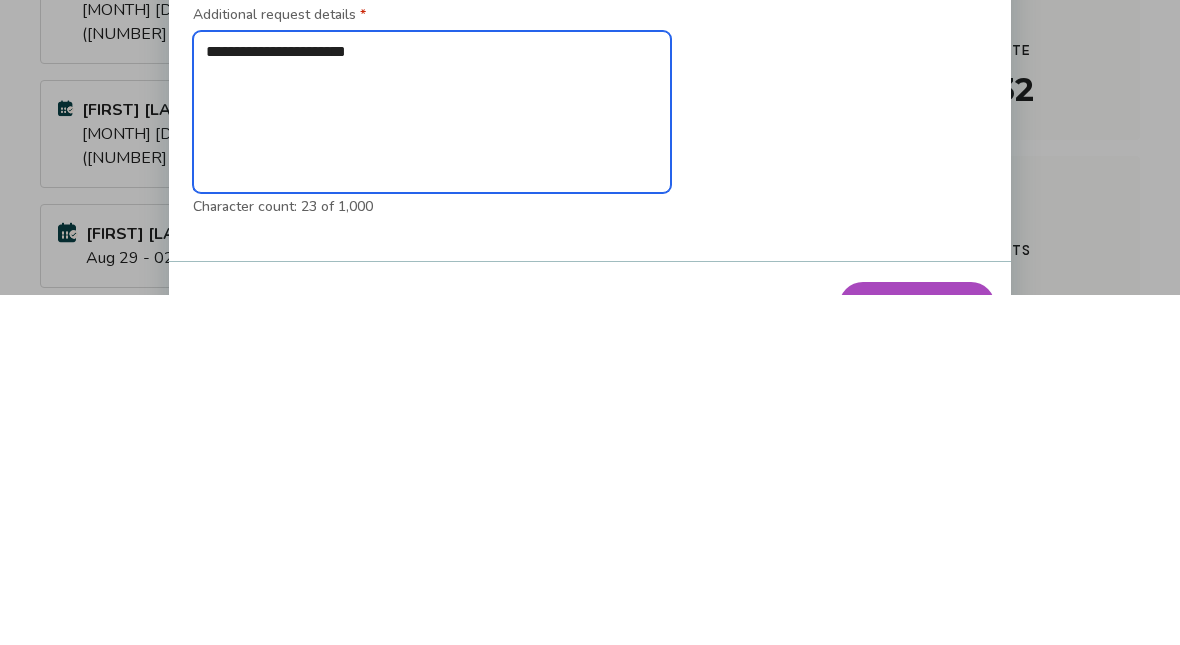 type on "**********" 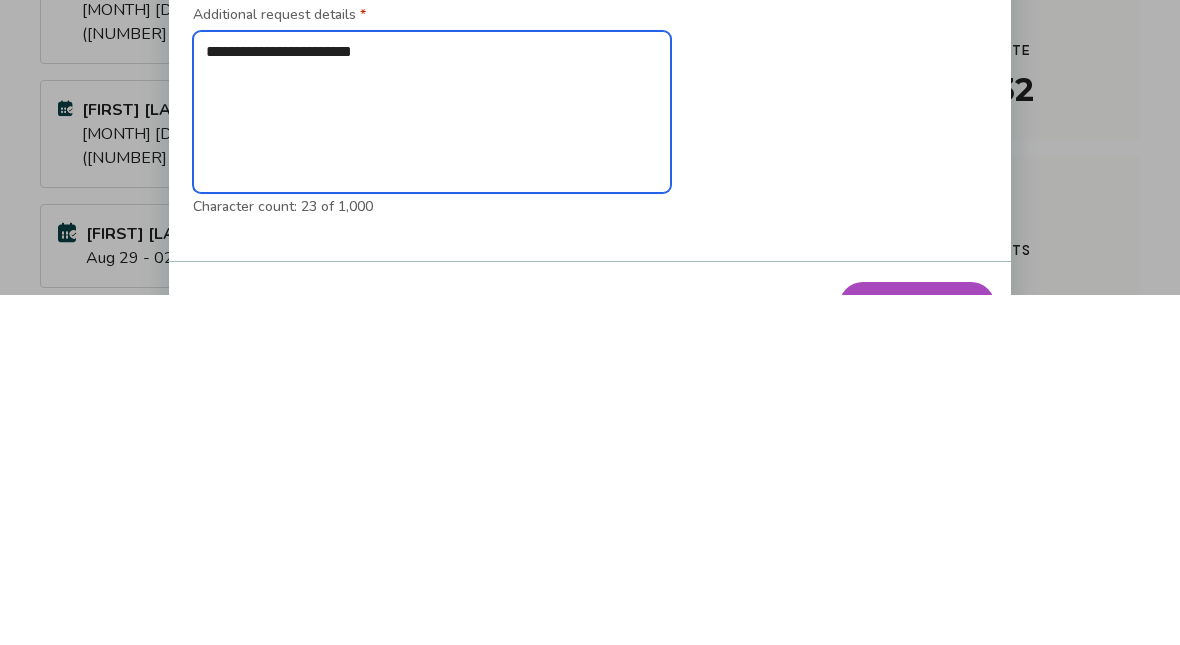 type on "*" 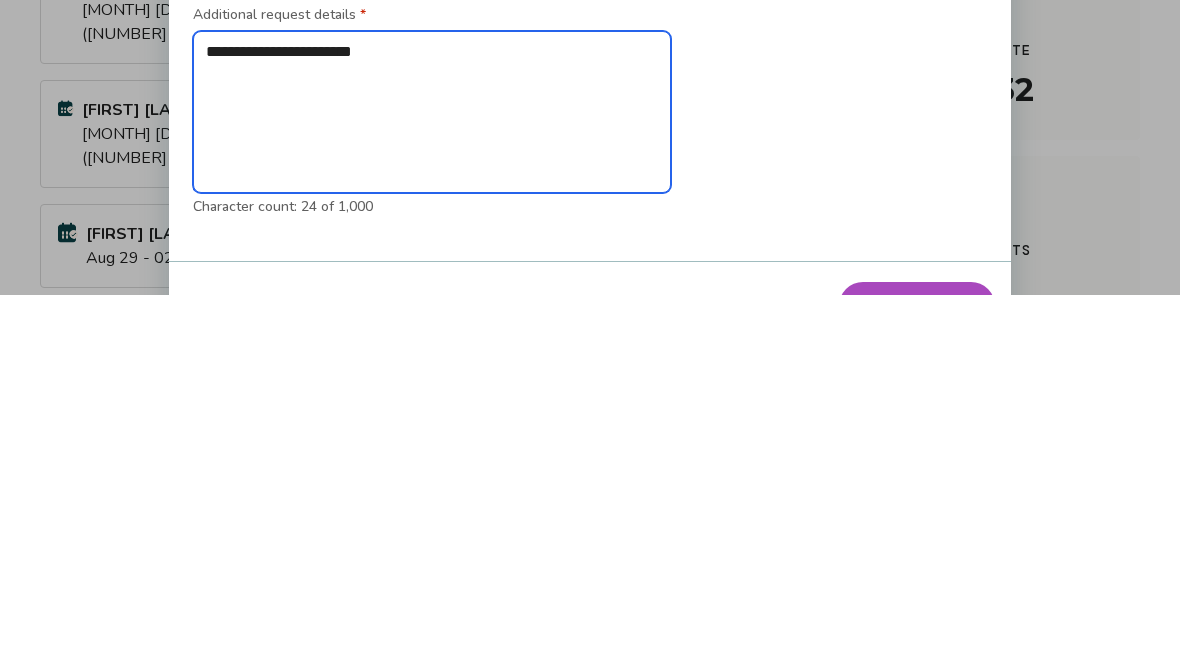 type on "**********" 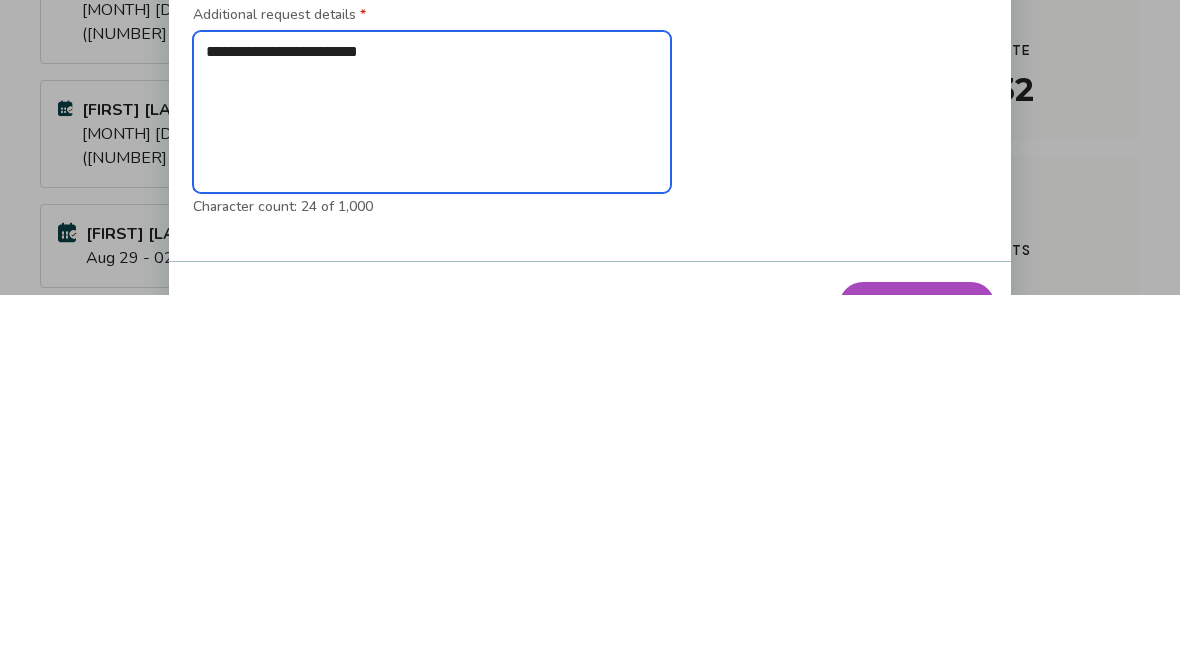 type on "**********" 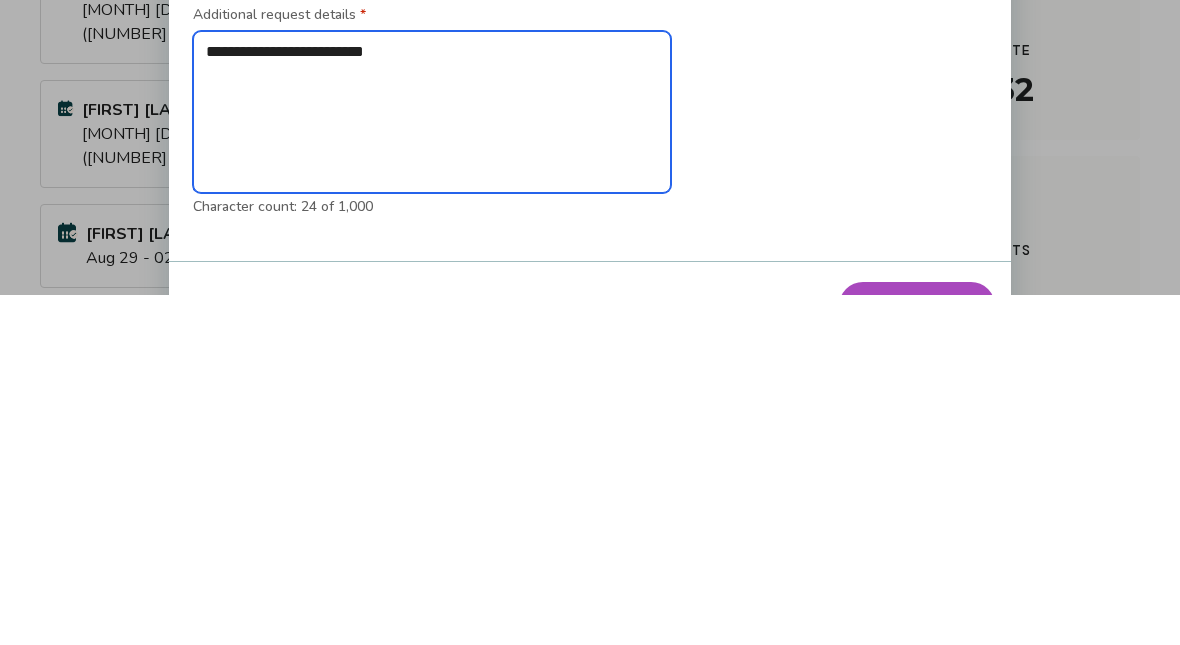 type on "*" 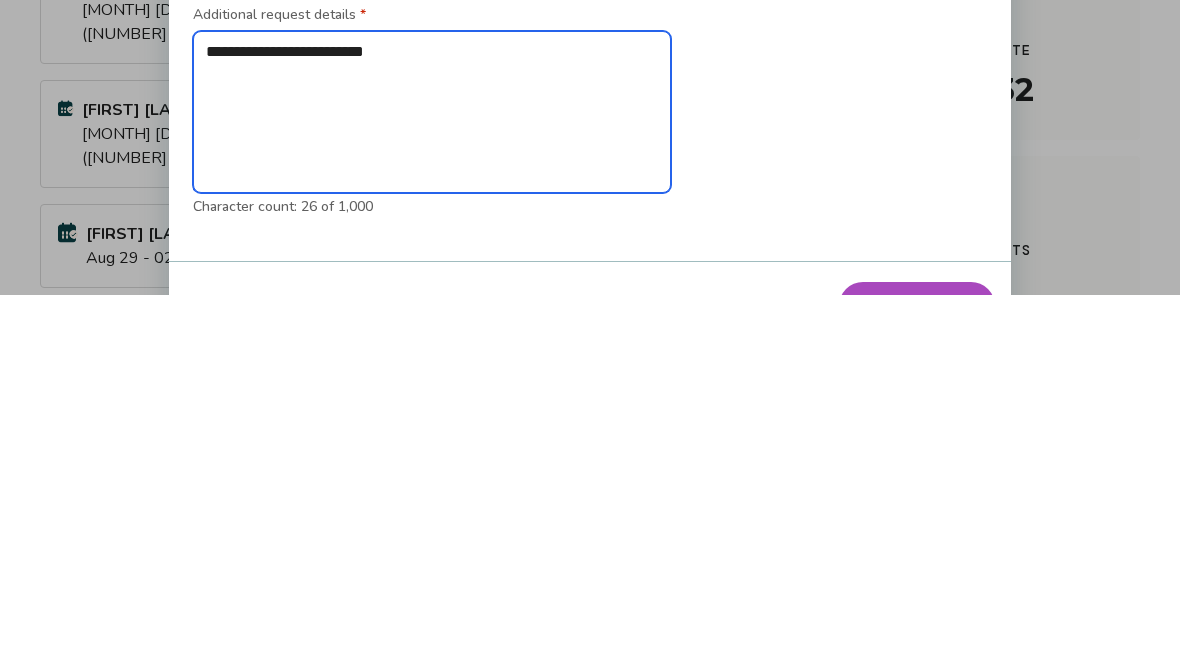 type on "**********" 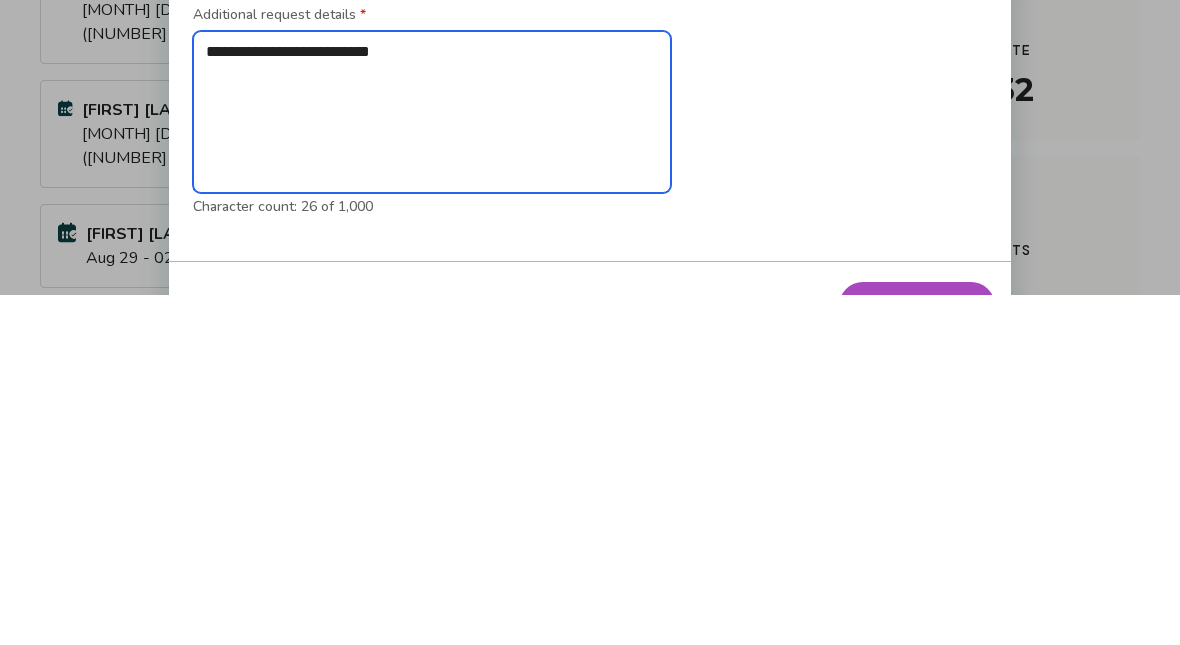 type on "*" 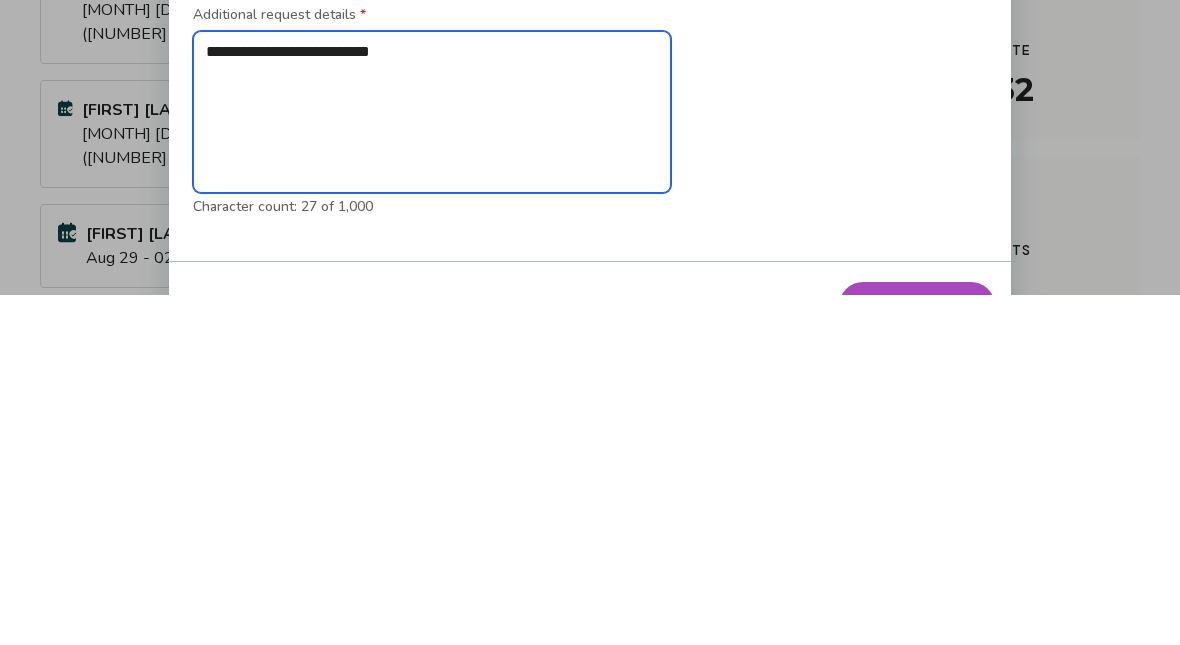type on "**********" 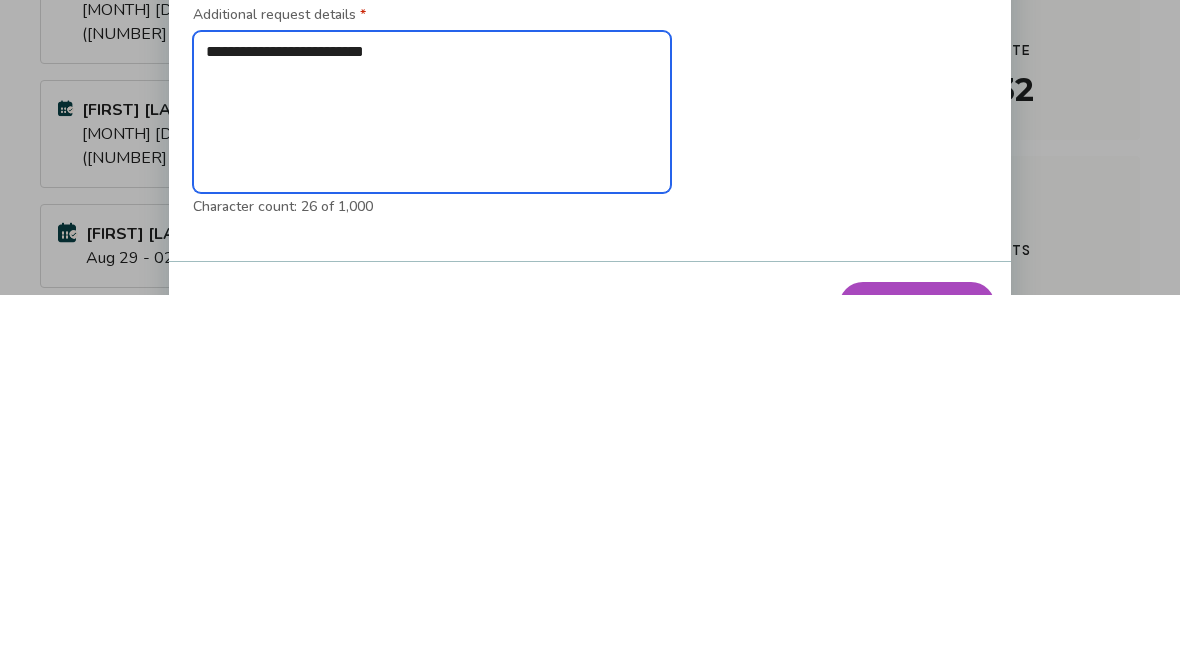 type on "**********" 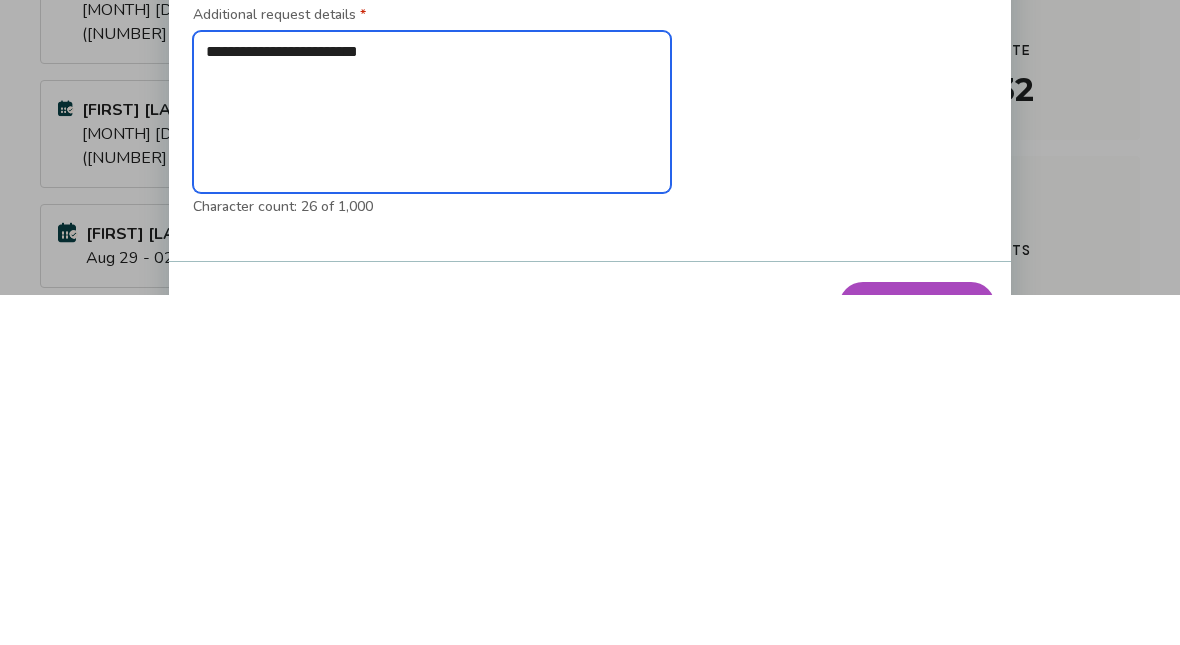 type on "**********" 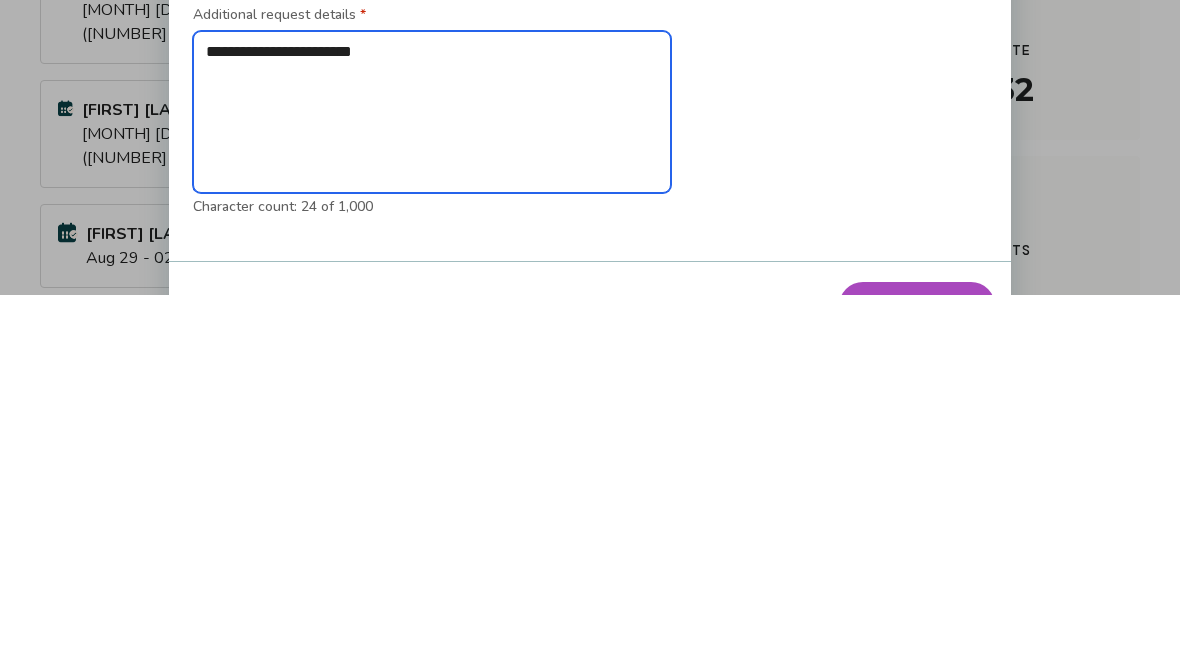 type on "**********" 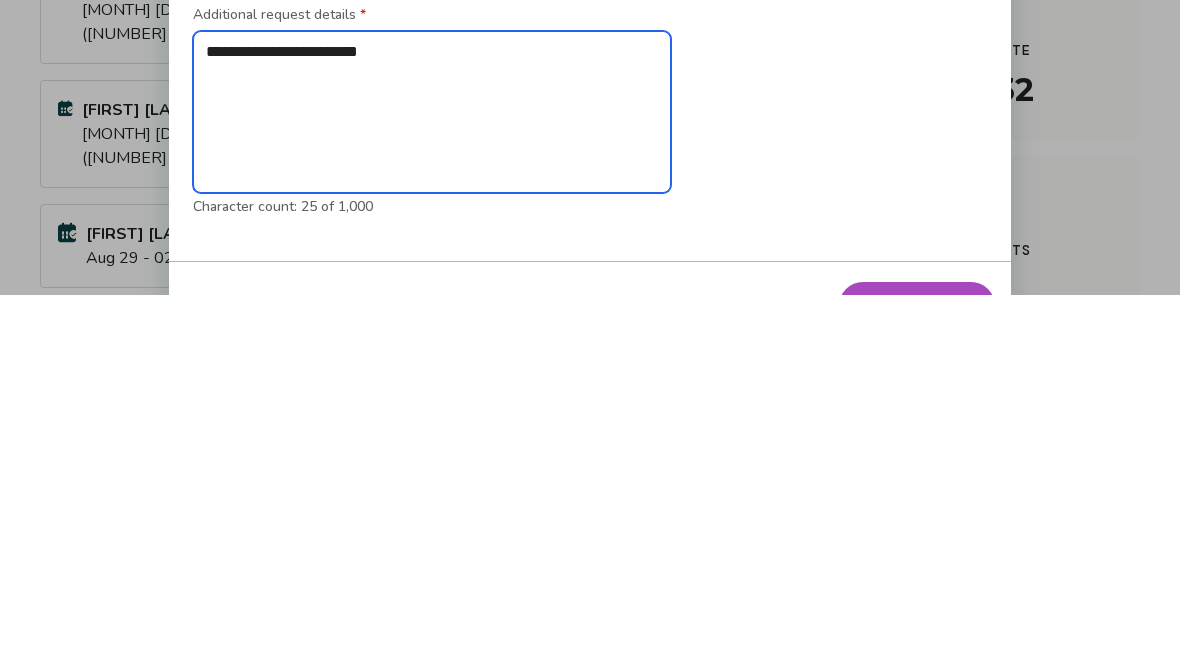 type on "**********" 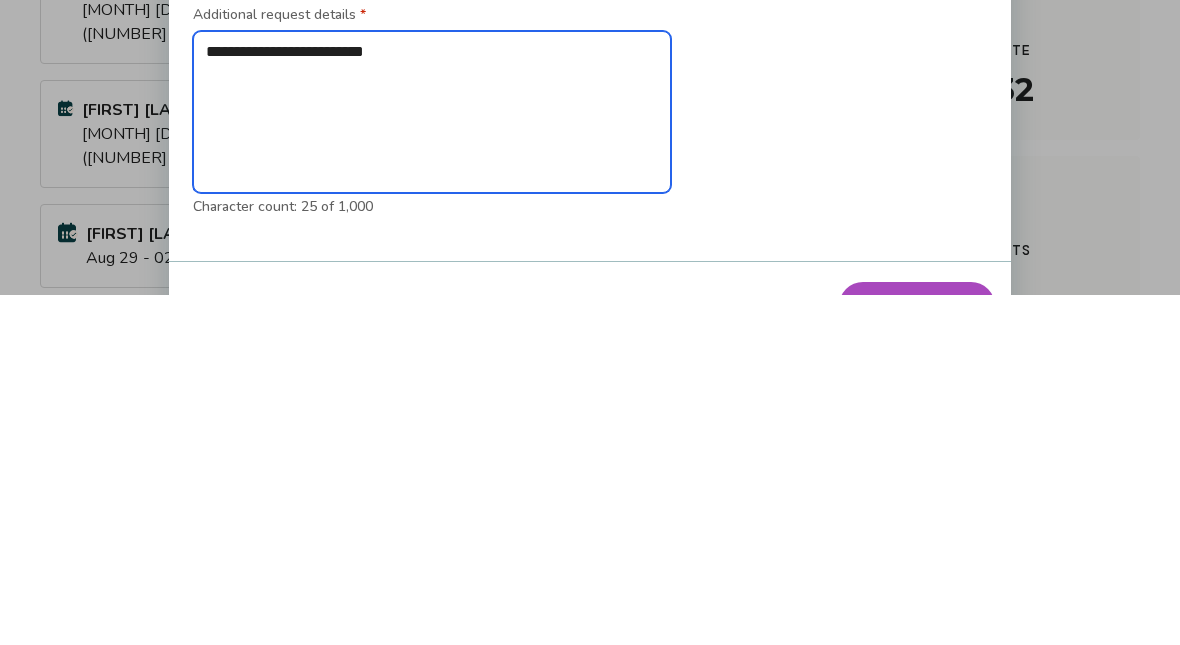 type on "*" 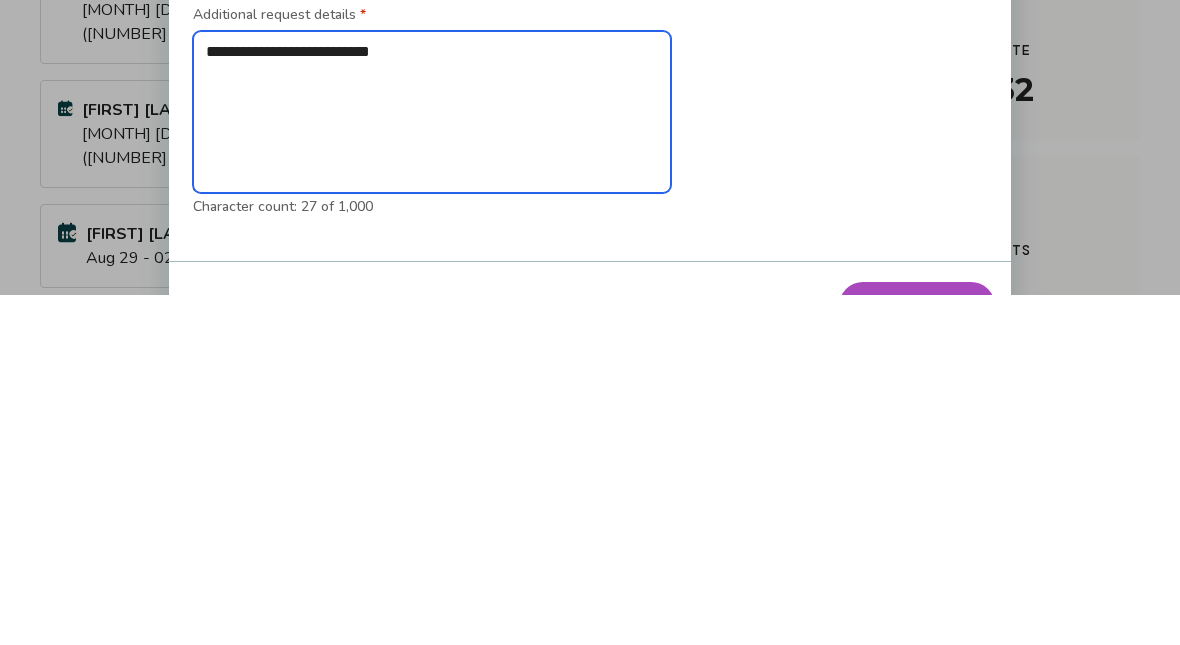 type on "**********" 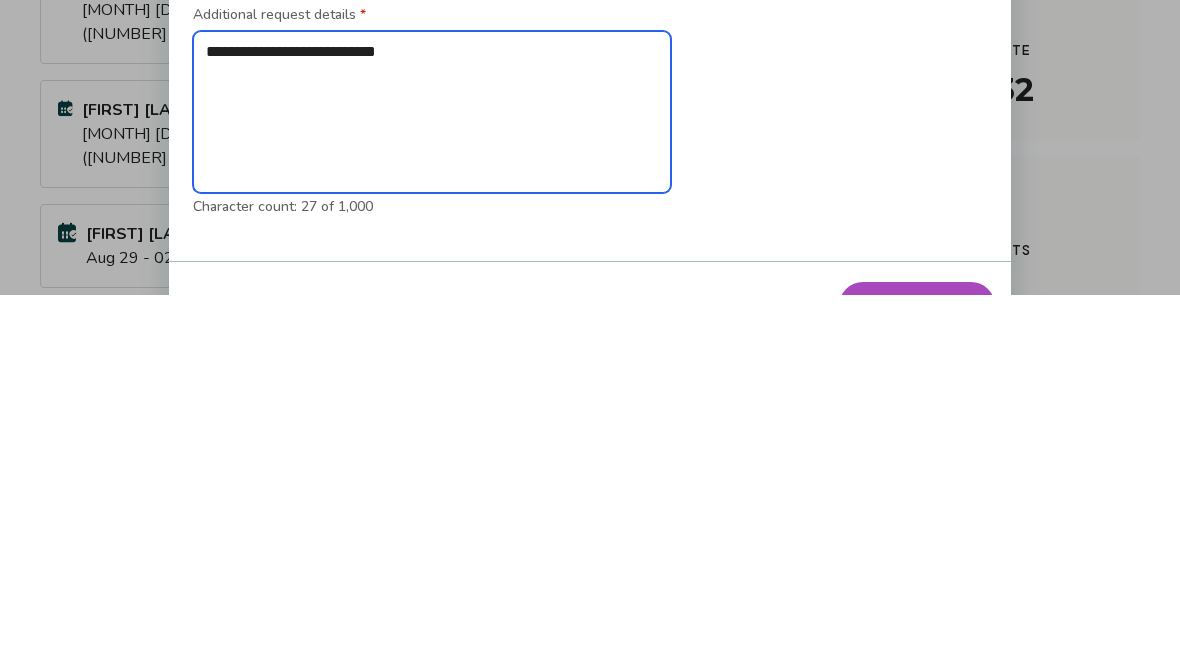 type on "*" 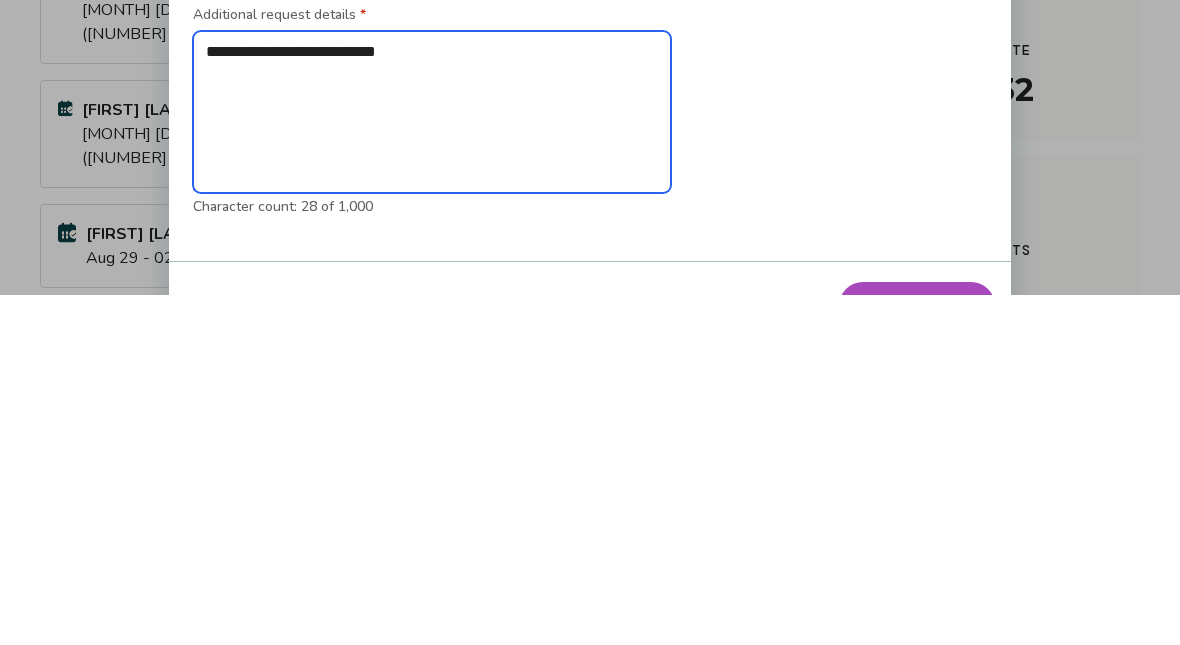 type on "**********" 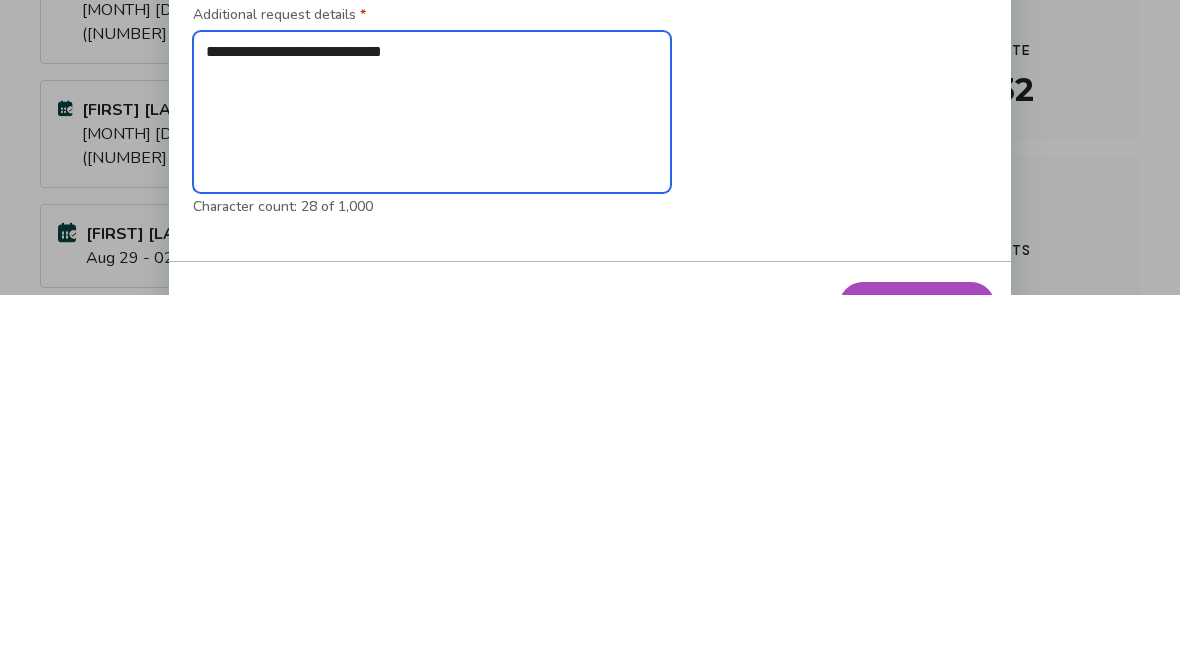 type on "*" 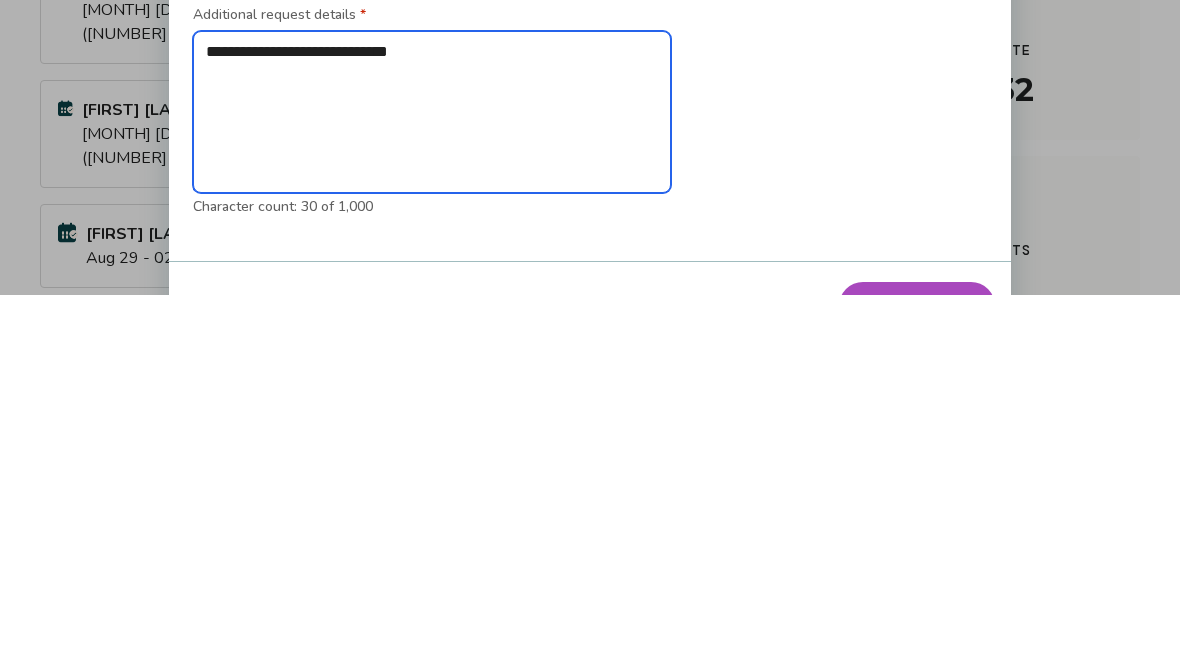 type on "**********" 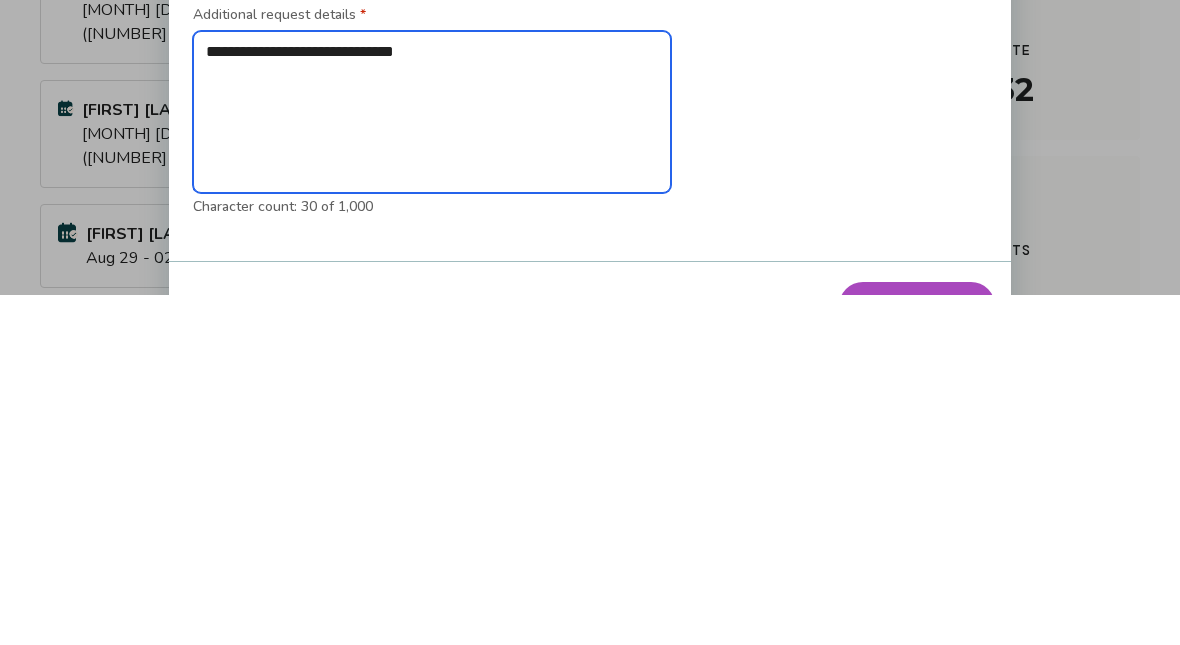 type on "*" 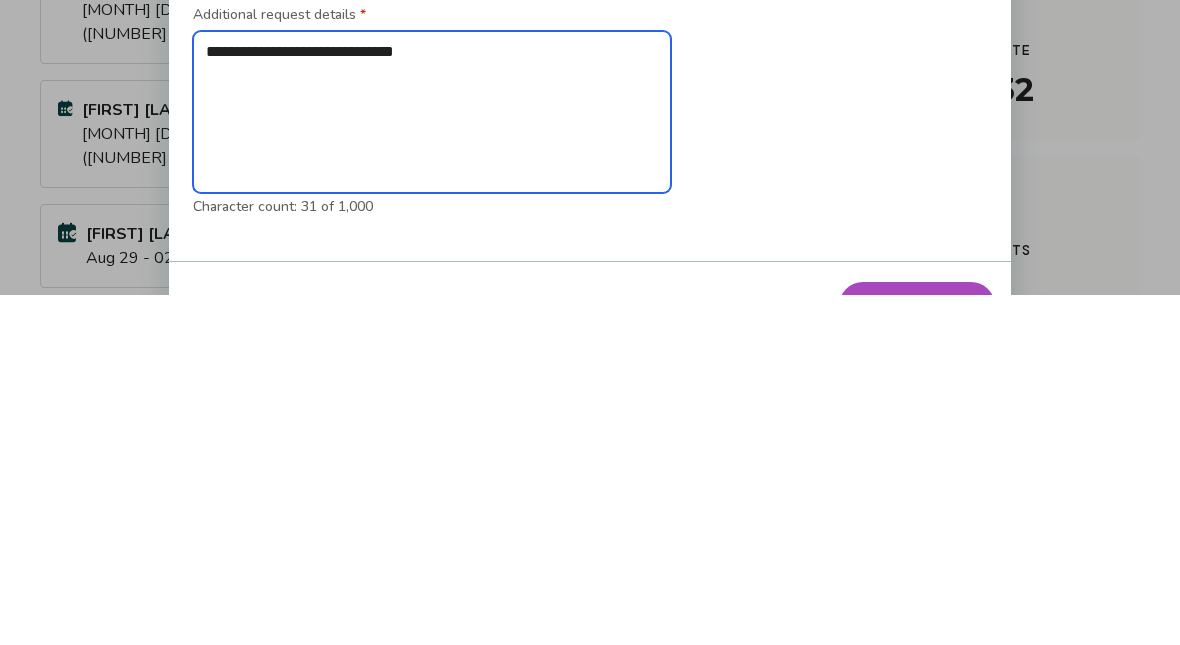 type on "**********" 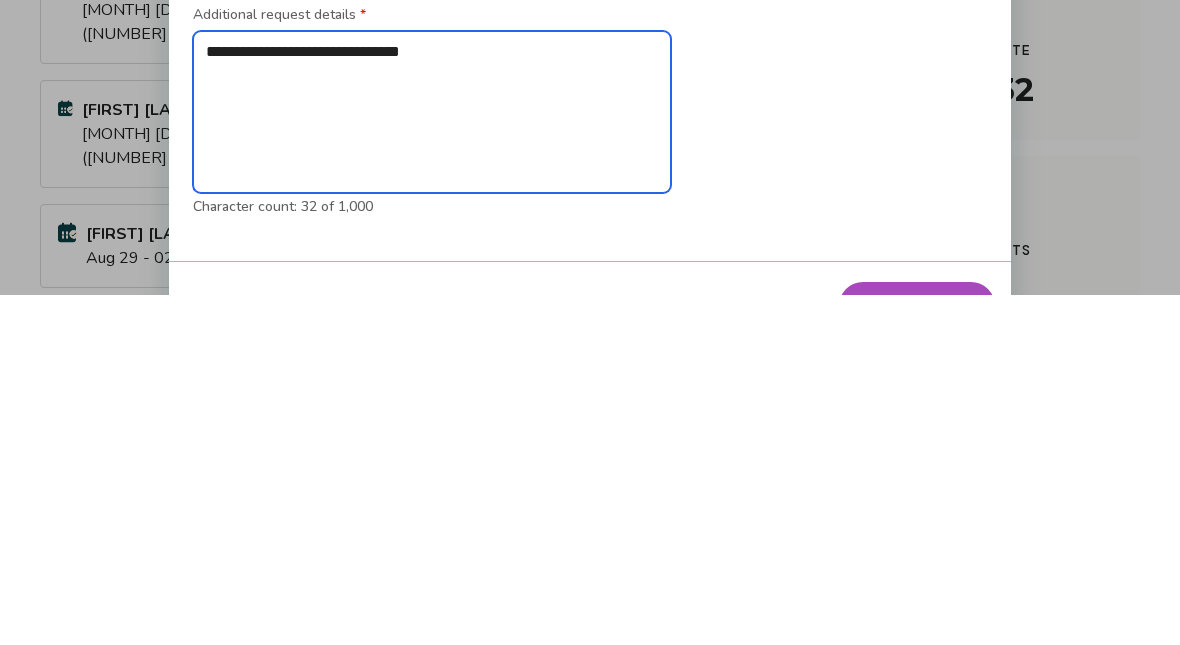type on "**********" 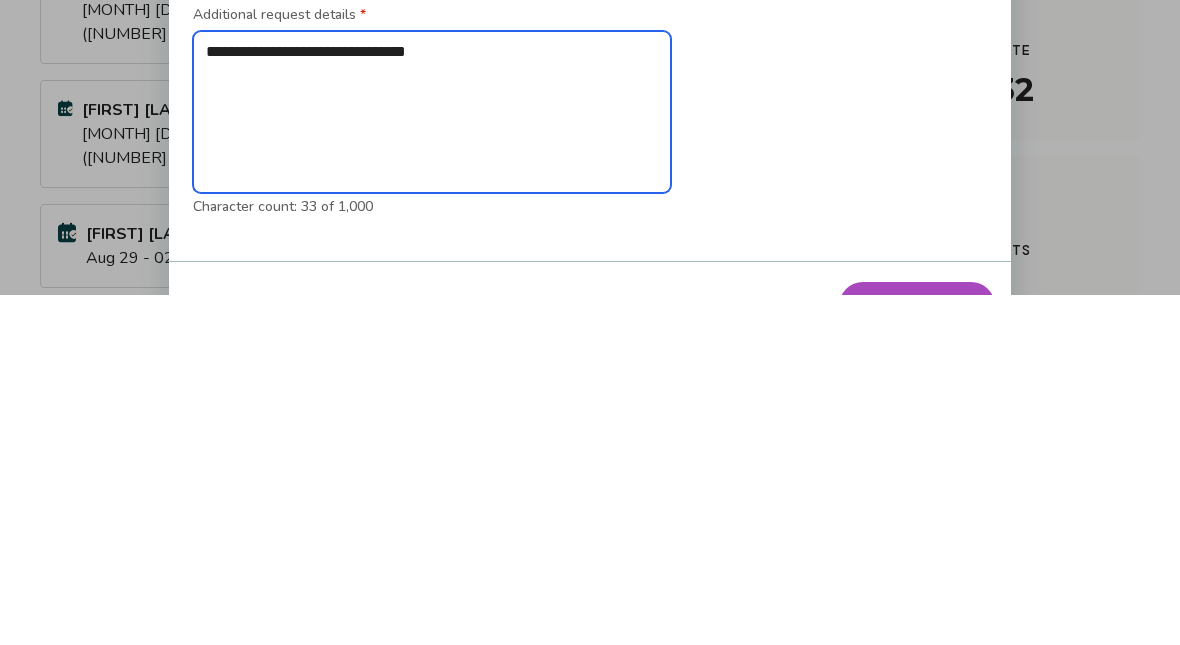 type on "**********" 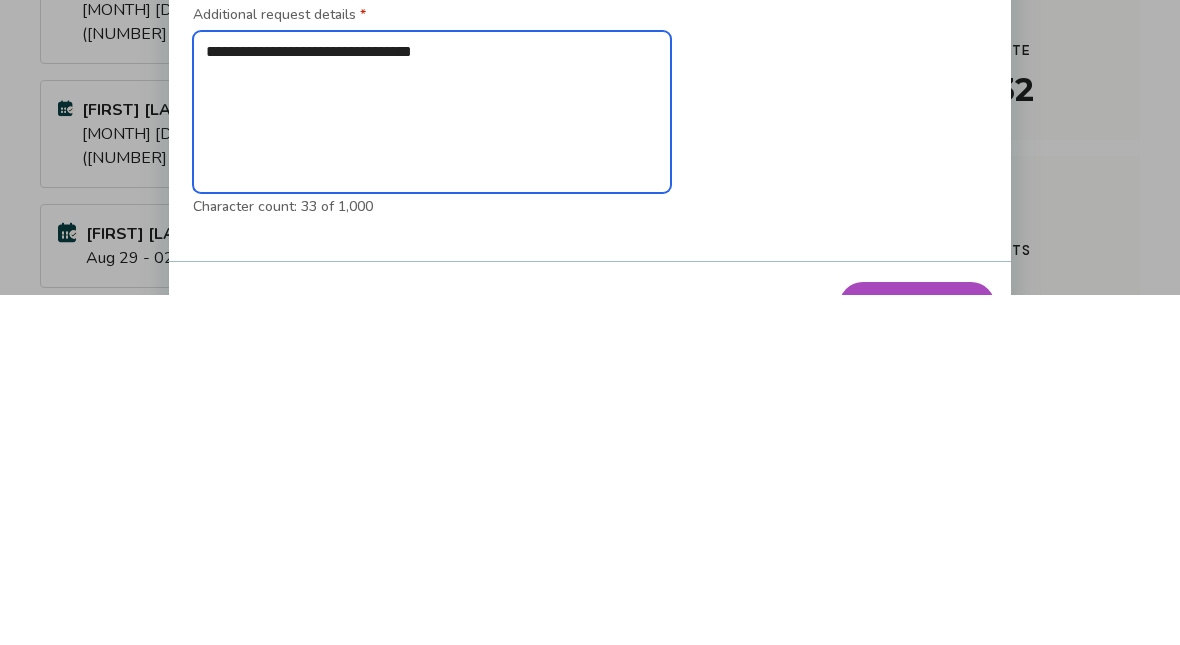 type on "*" 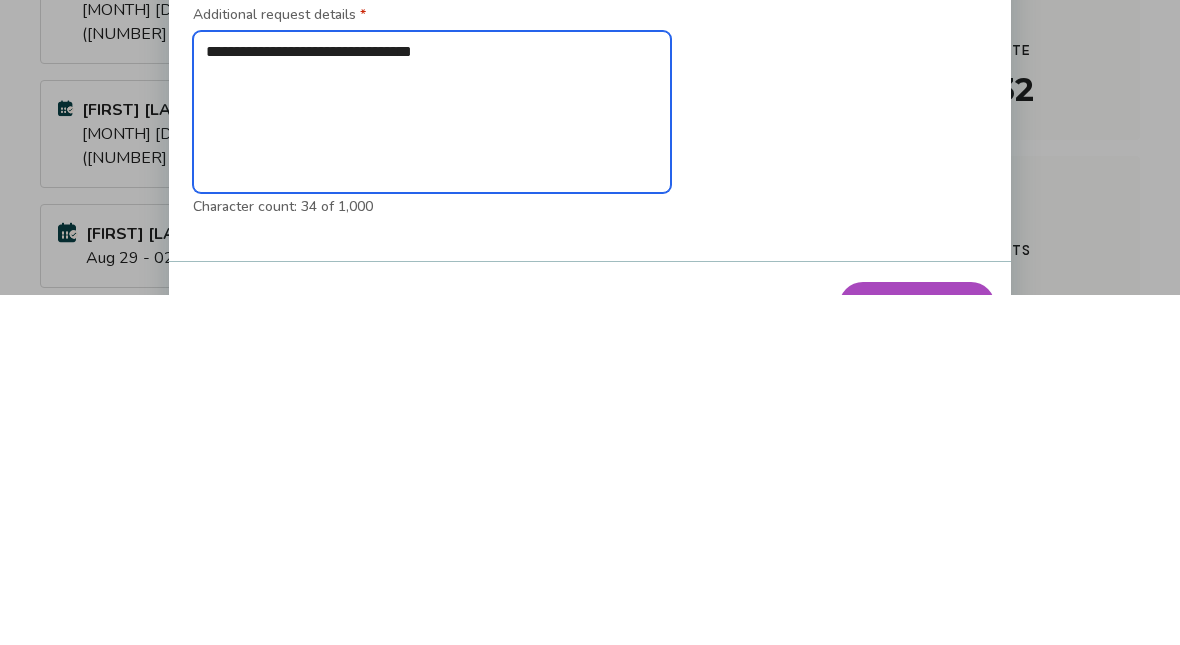 type on "**********" 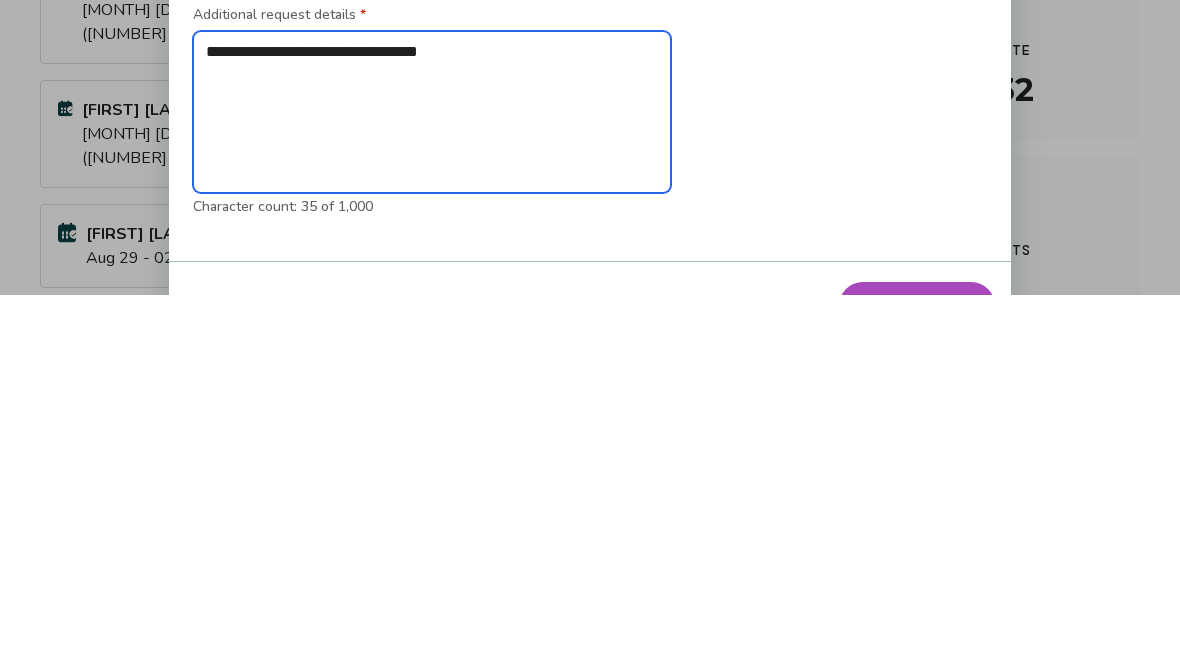 type on "**********" 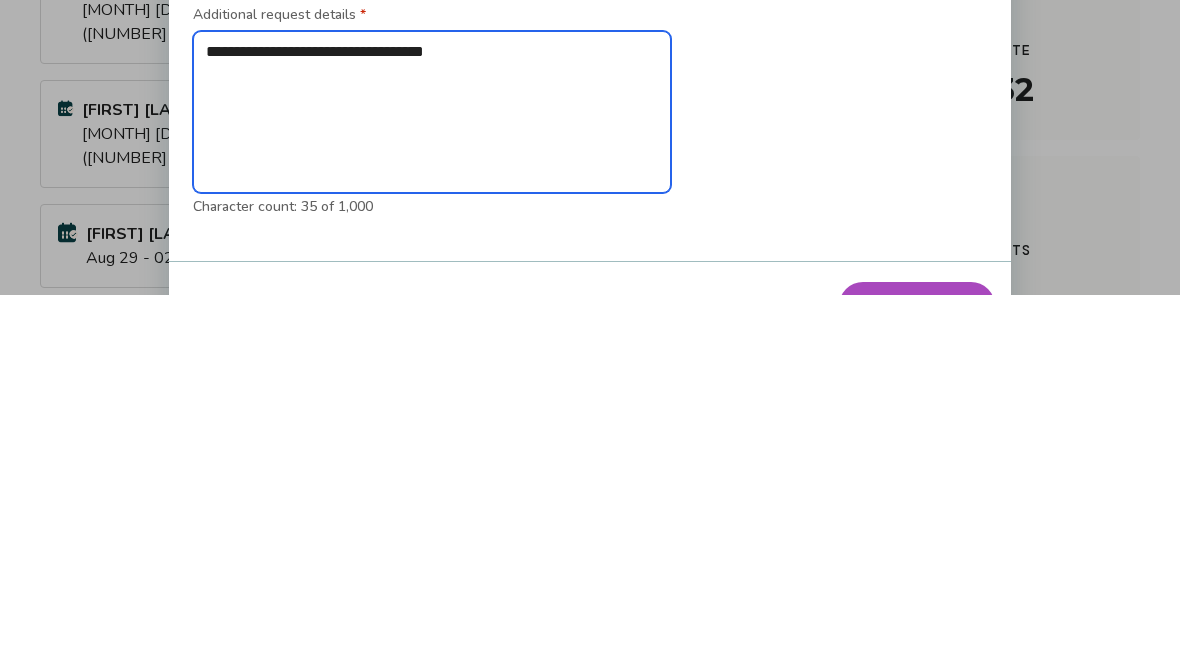 type on "*" 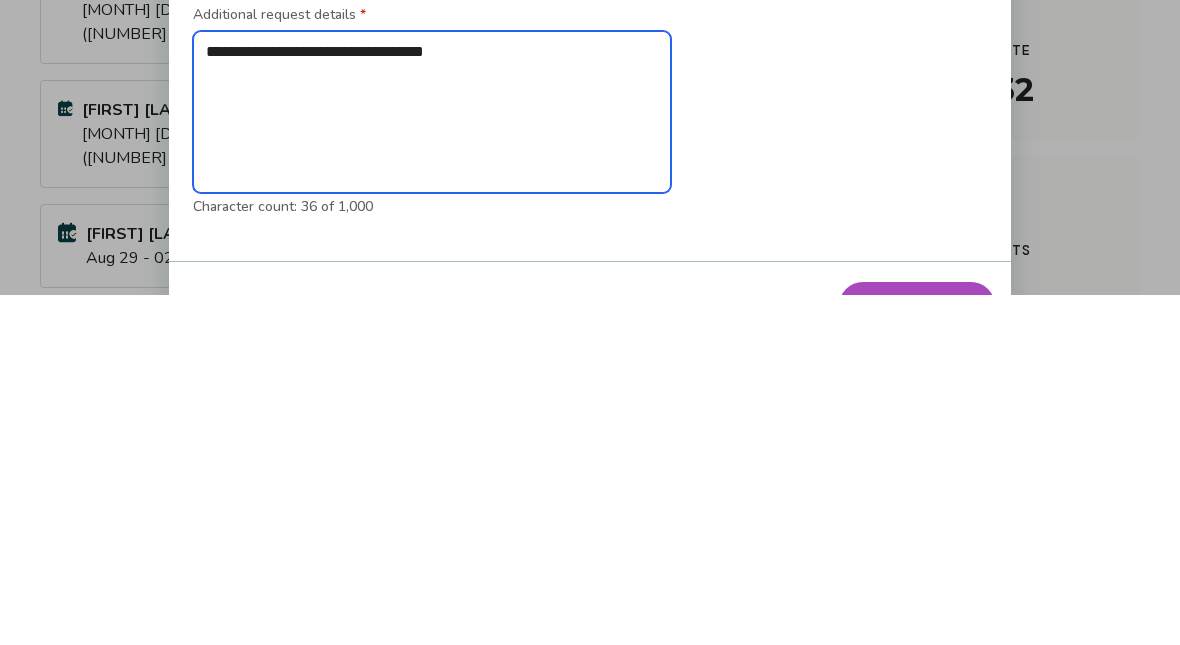 type on "**********" 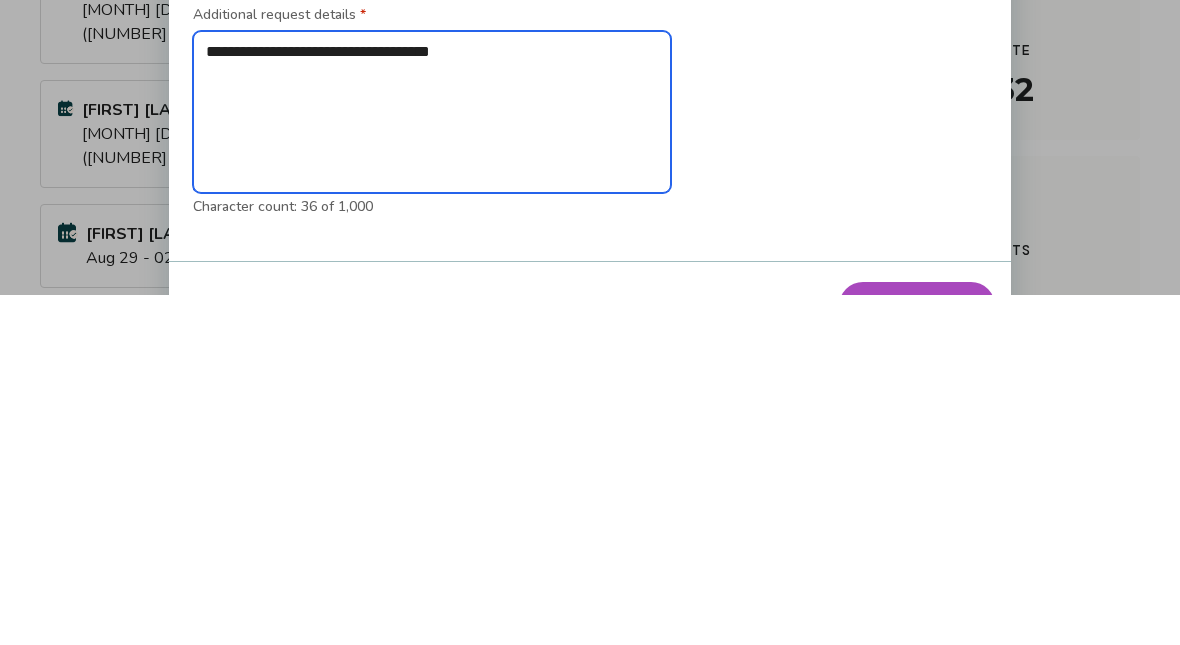 type on "**********" 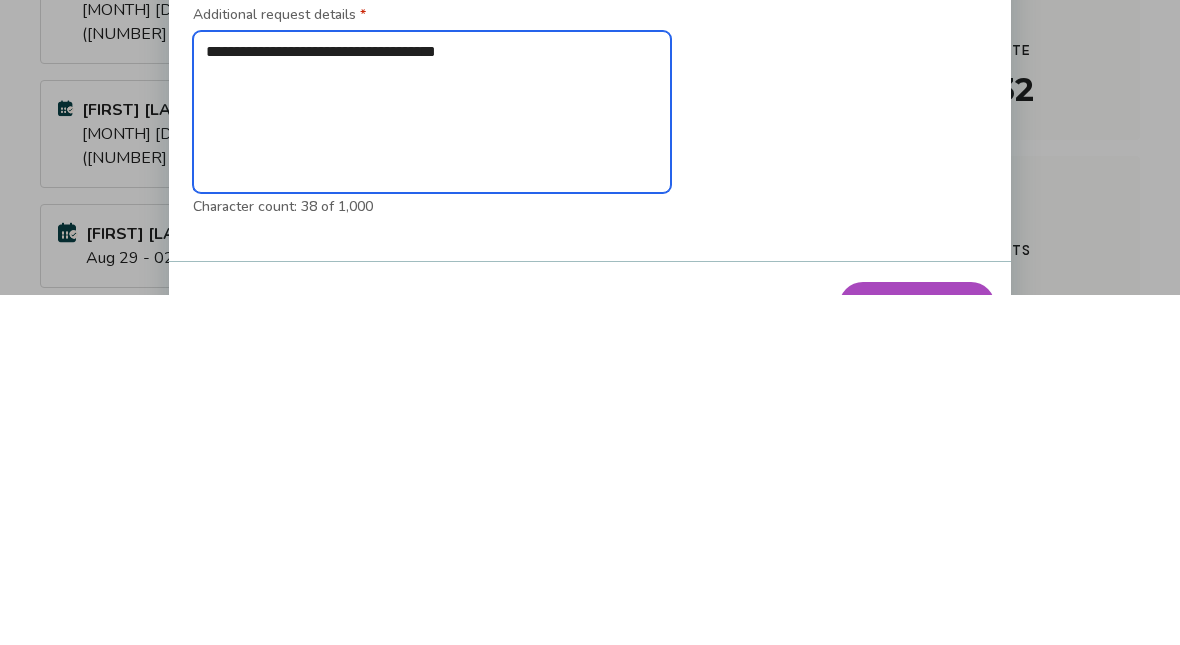type on "**********" 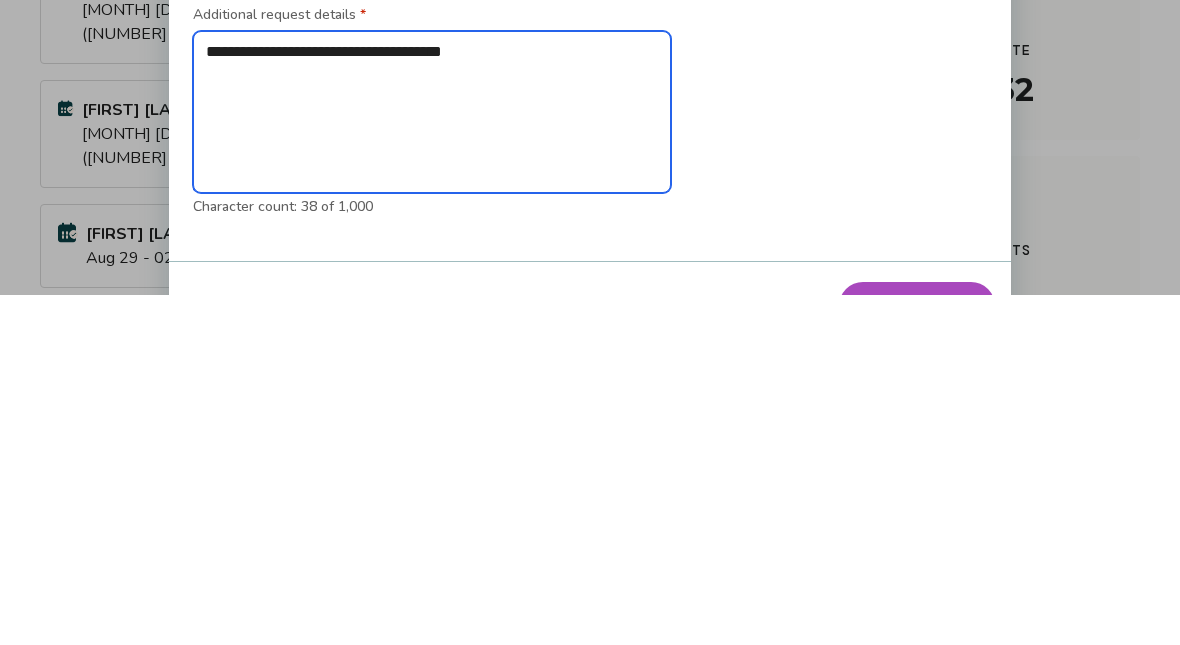 type on "*" 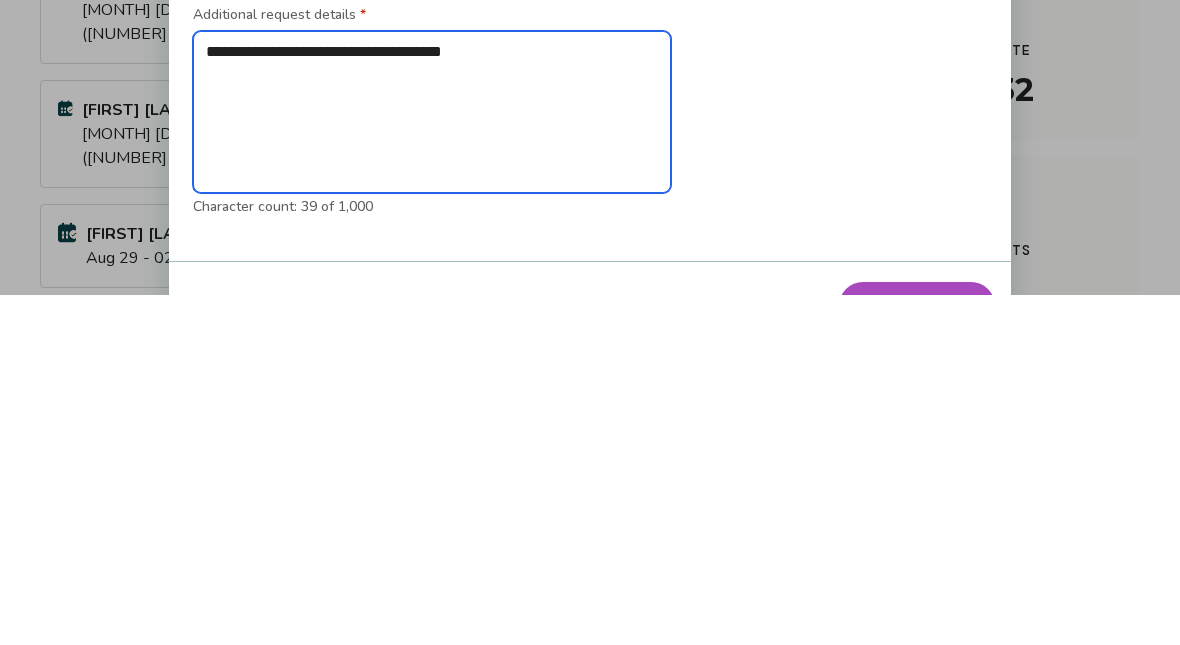 type on "**********" 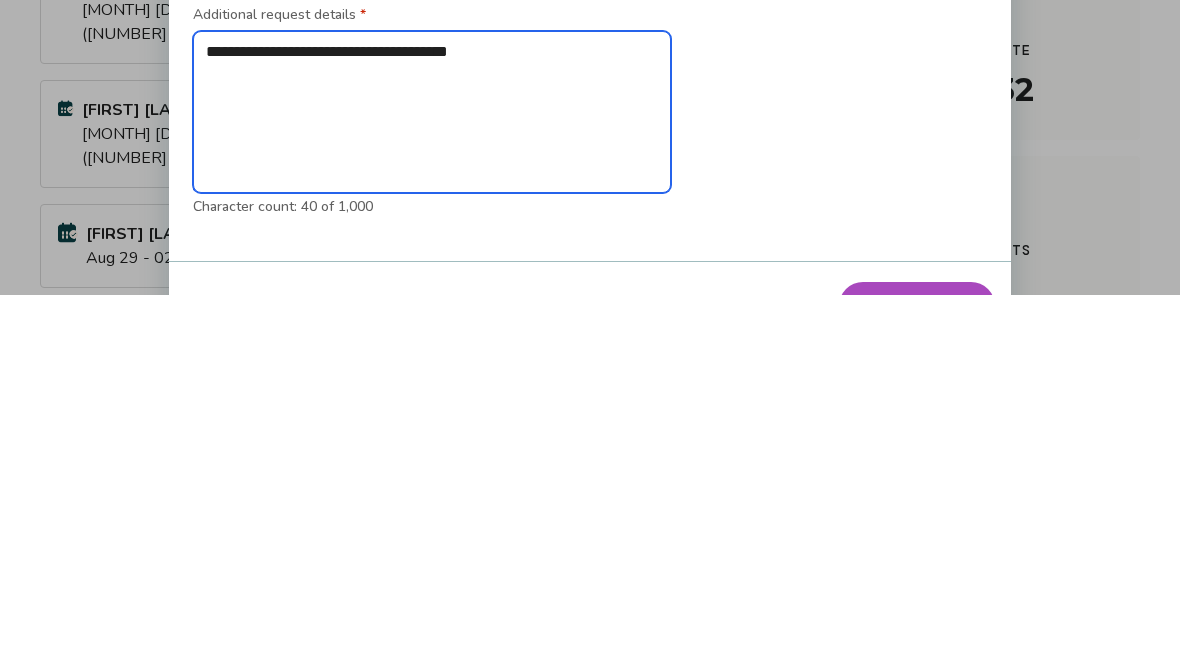 type on "**********" 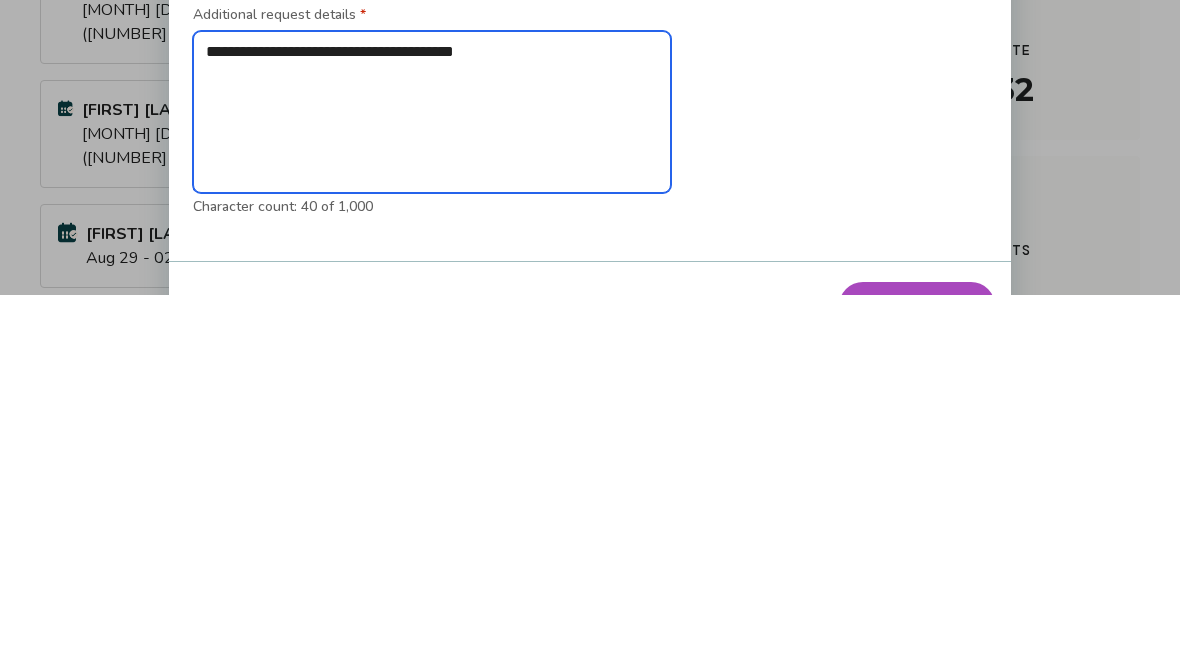 type on "**********" 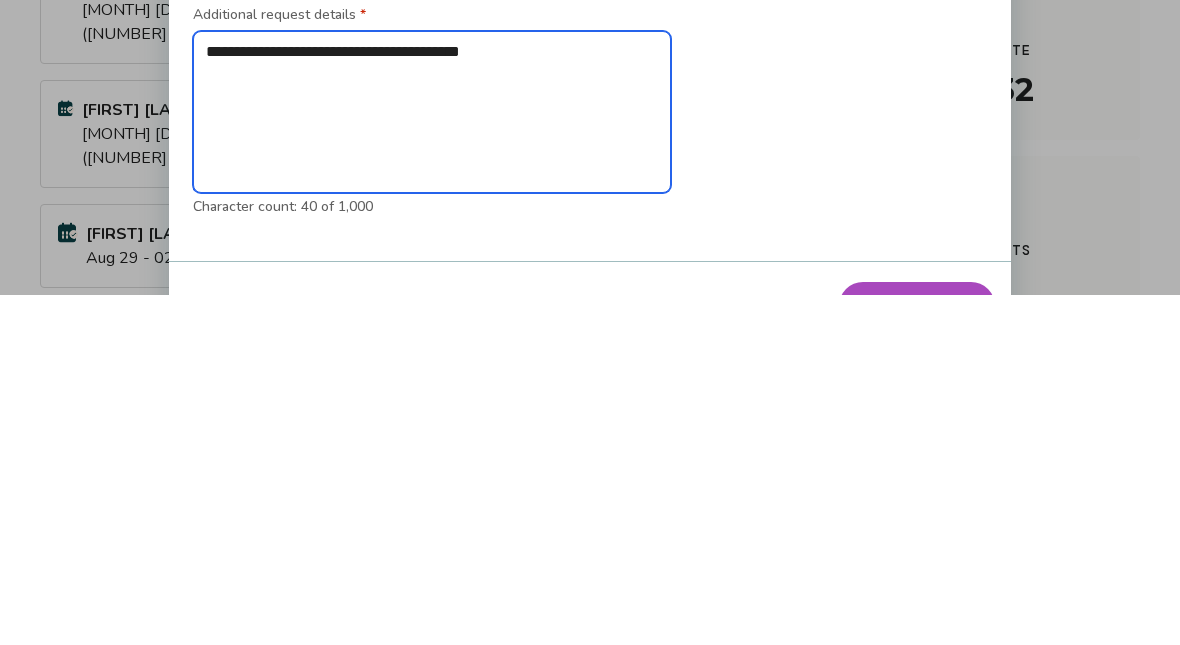 type on "*" 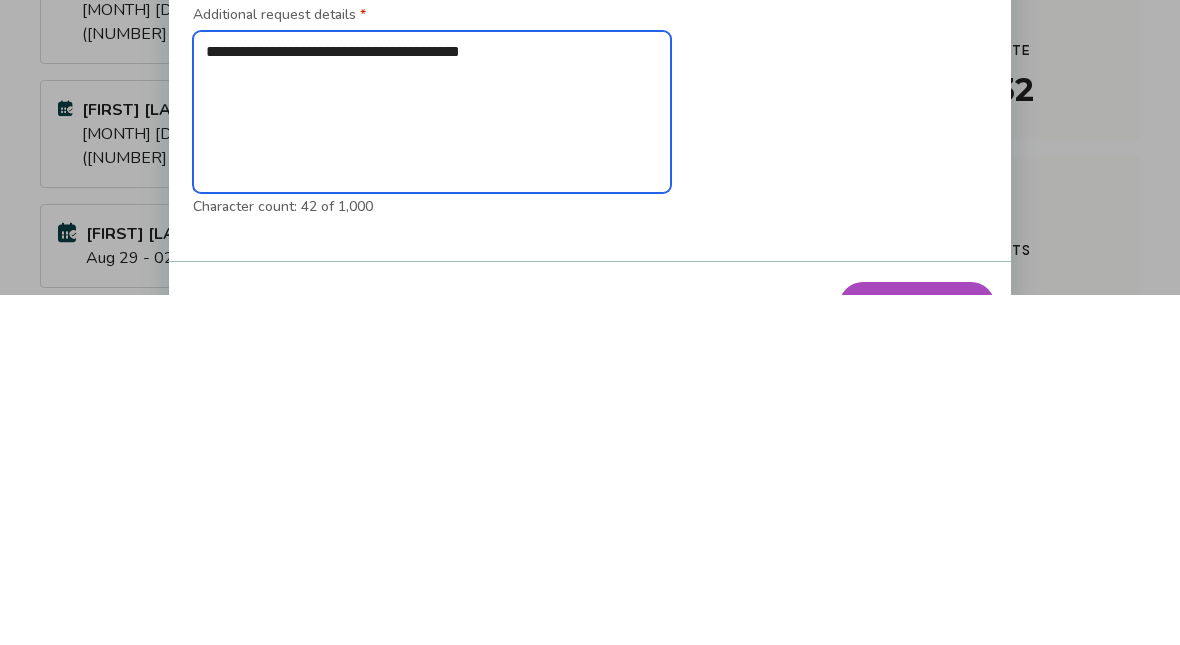 type on "**********" 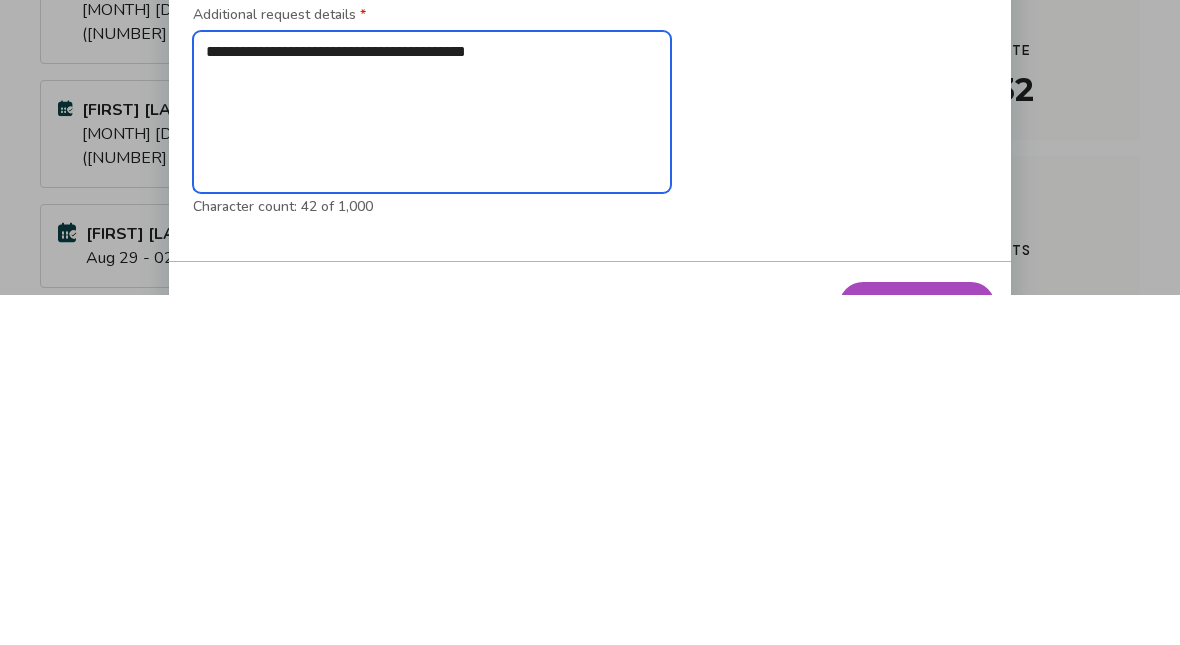 type on "*" 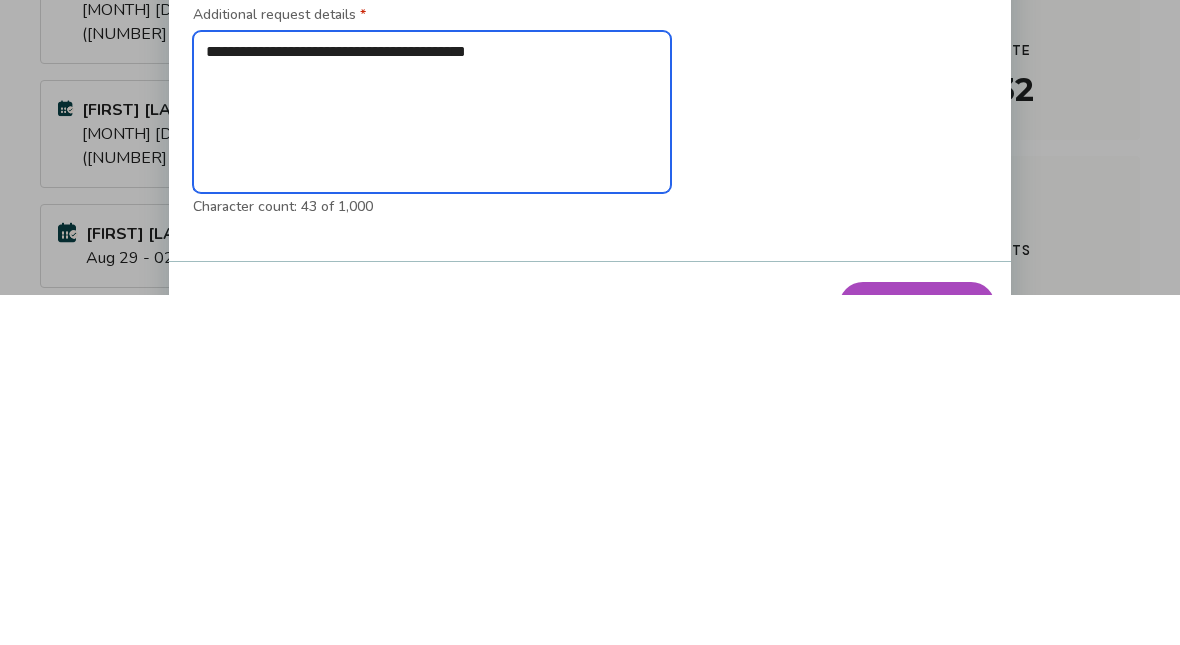 type on "**********" 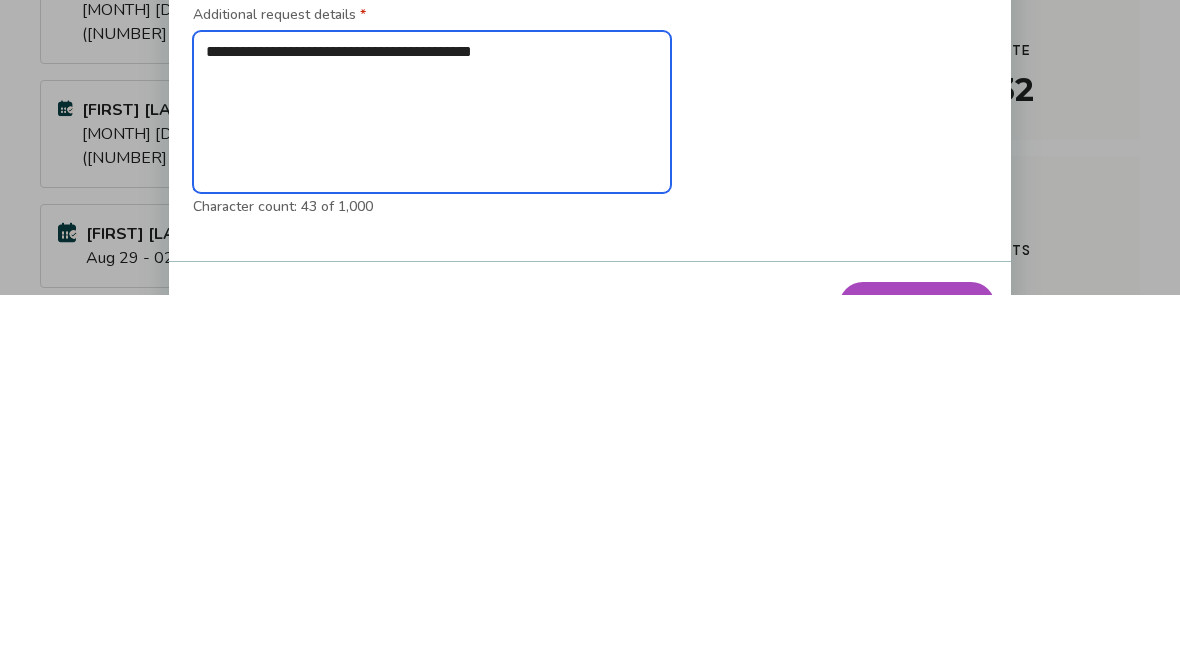 type on "*" 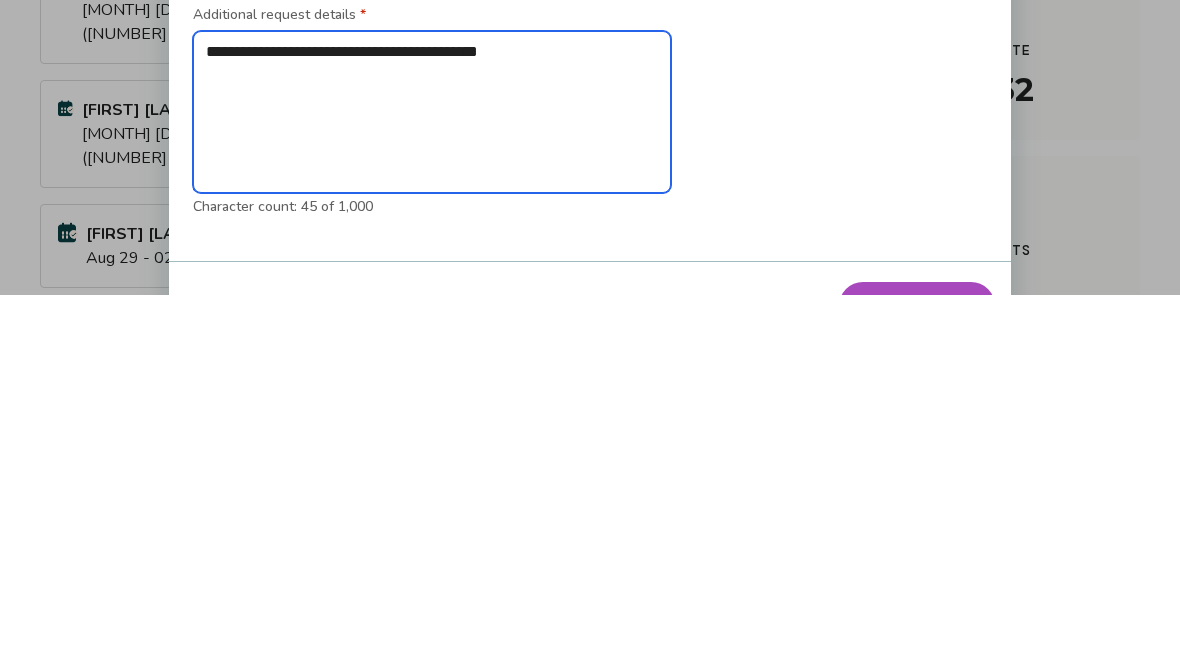 type on "**********" 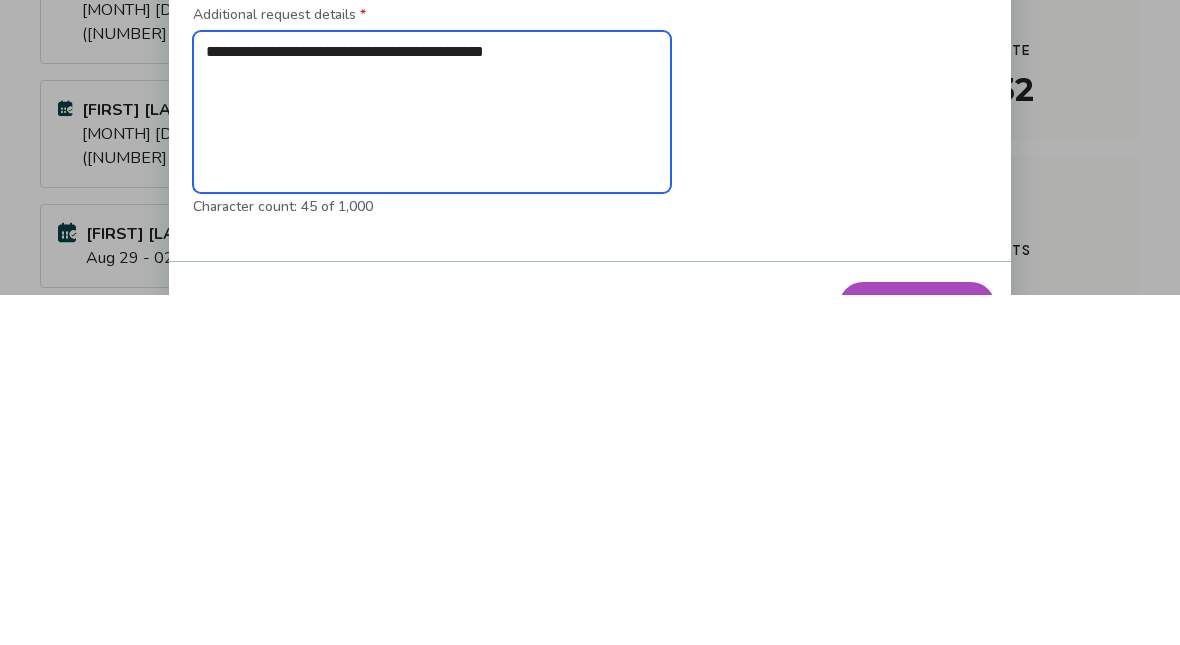 type on "*" 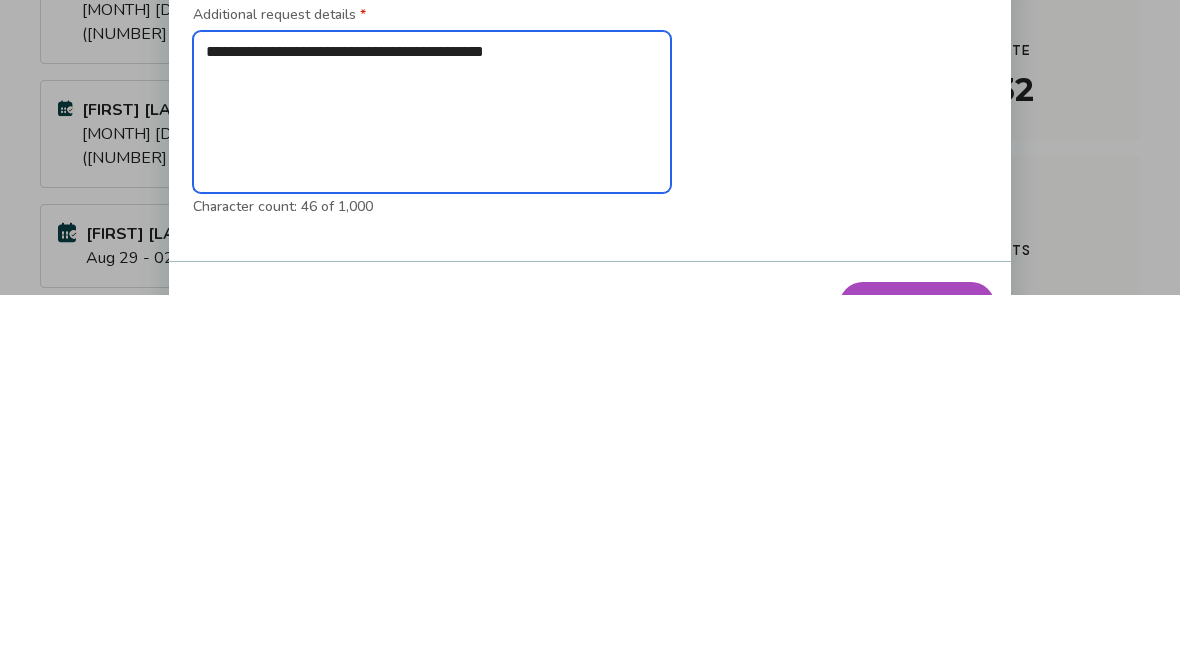 type on "**********" 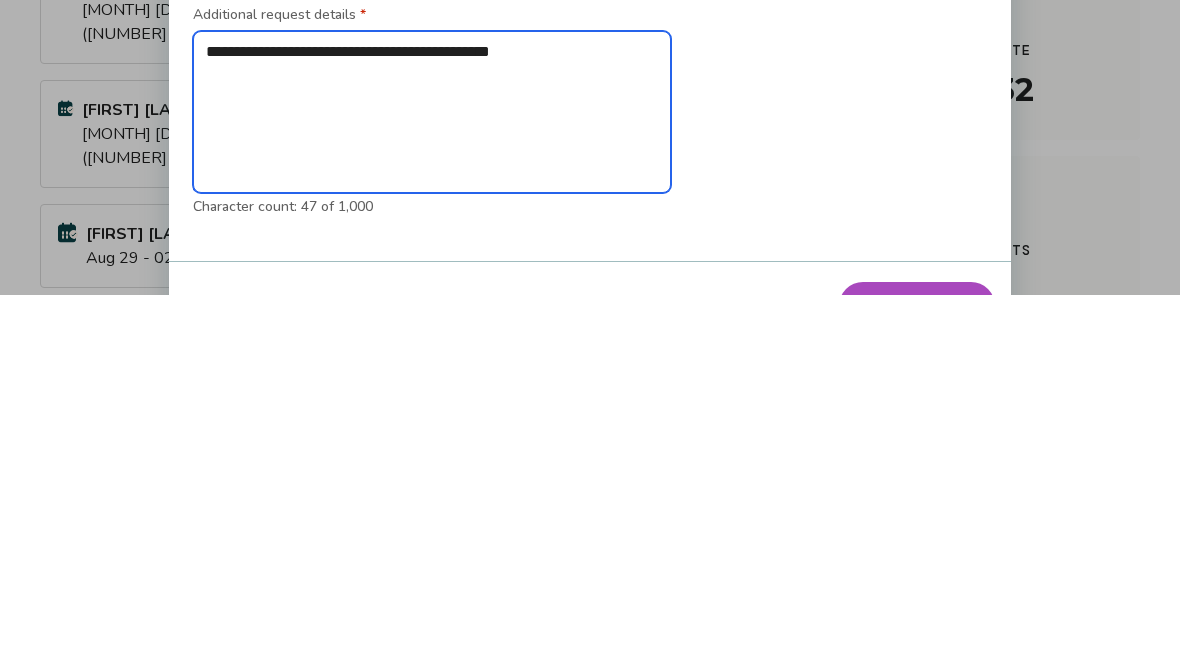 type on "**********" 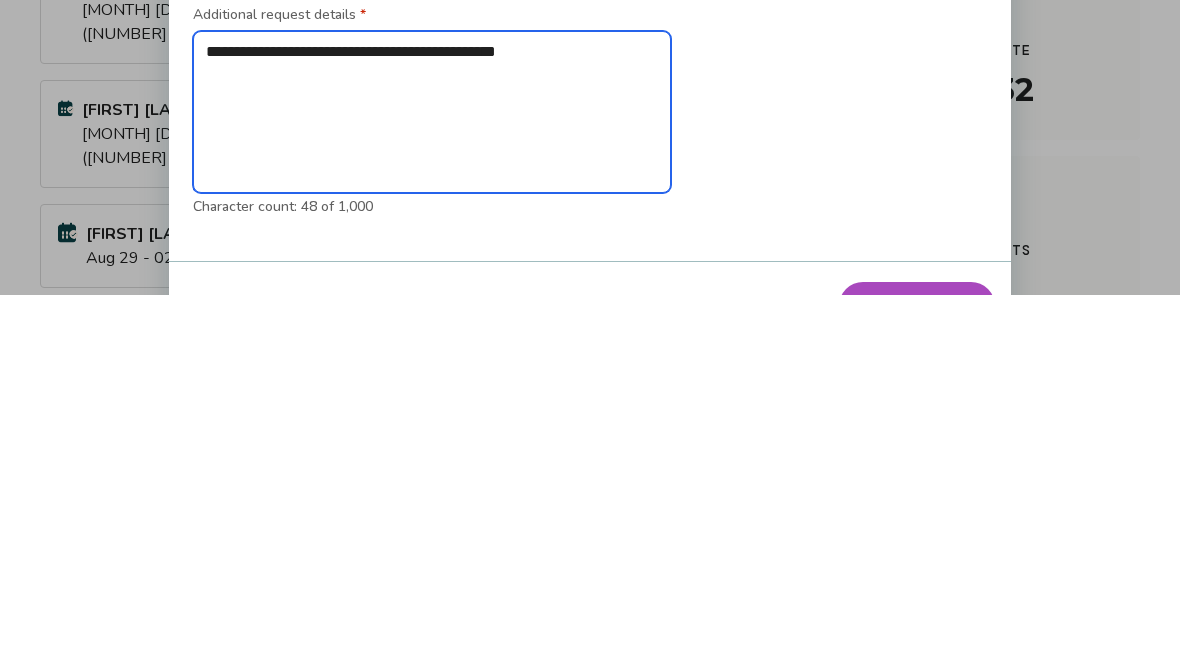 type on "**********" 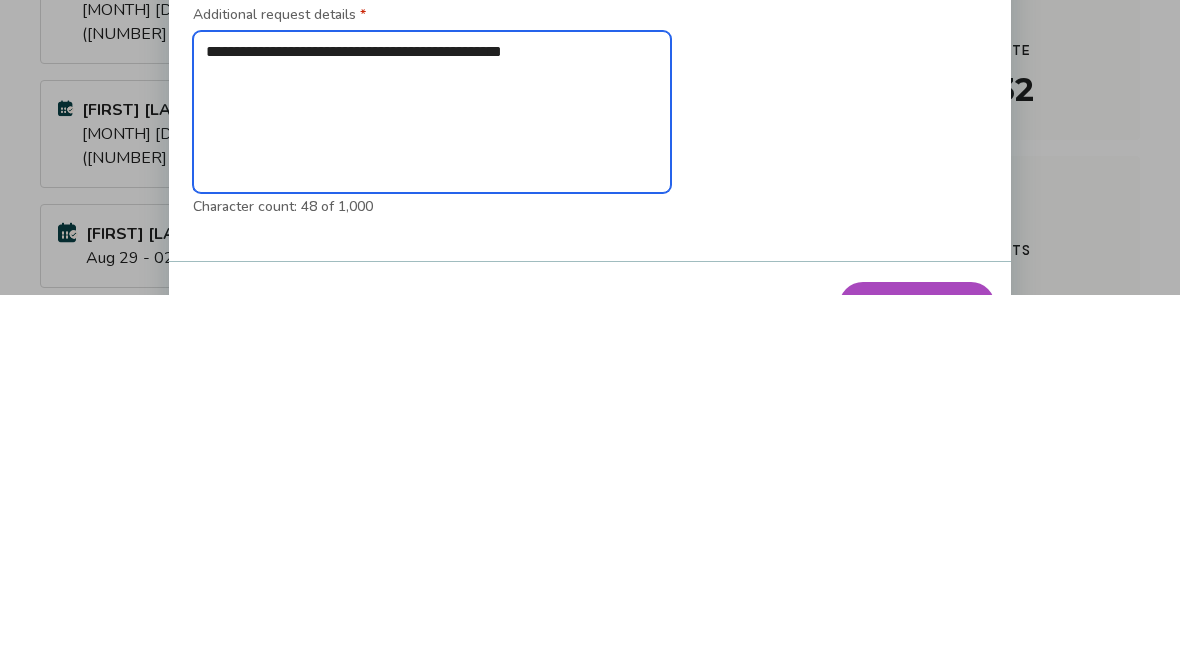 type on "**********" 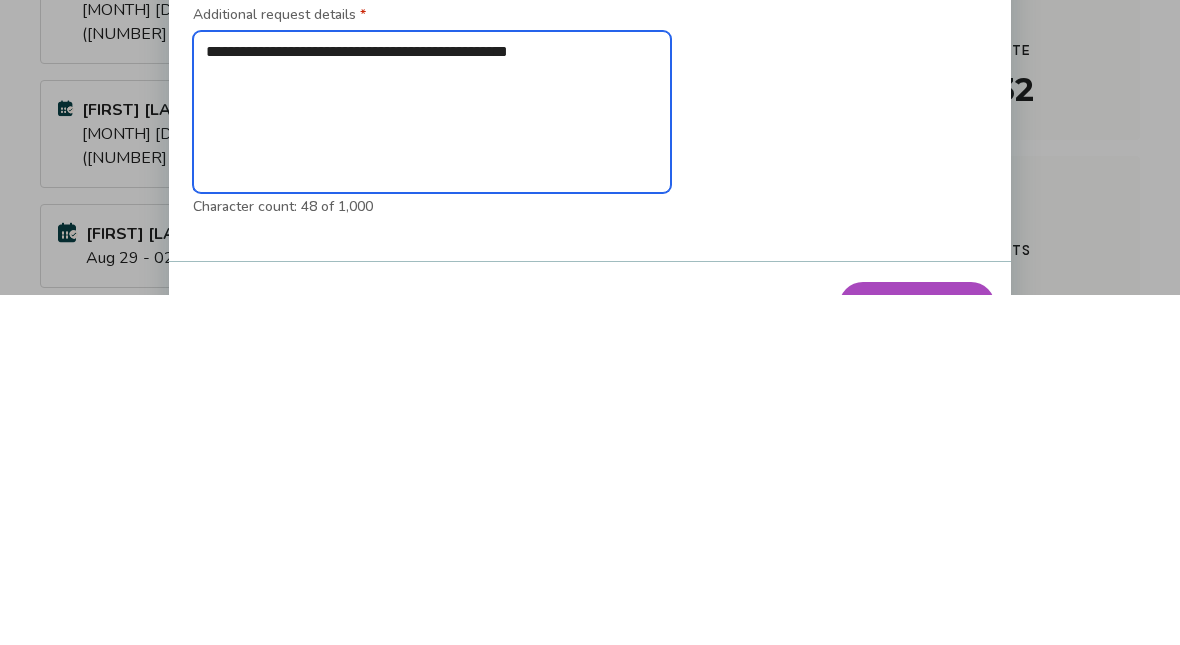 type on "*" 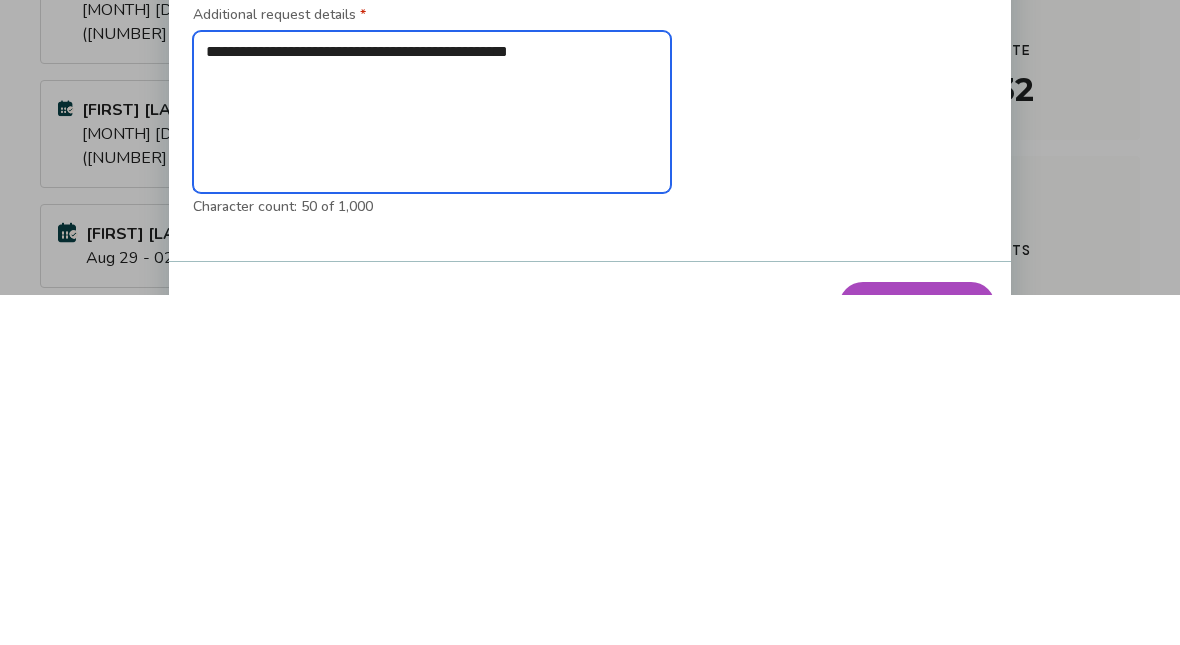 type on "**********" 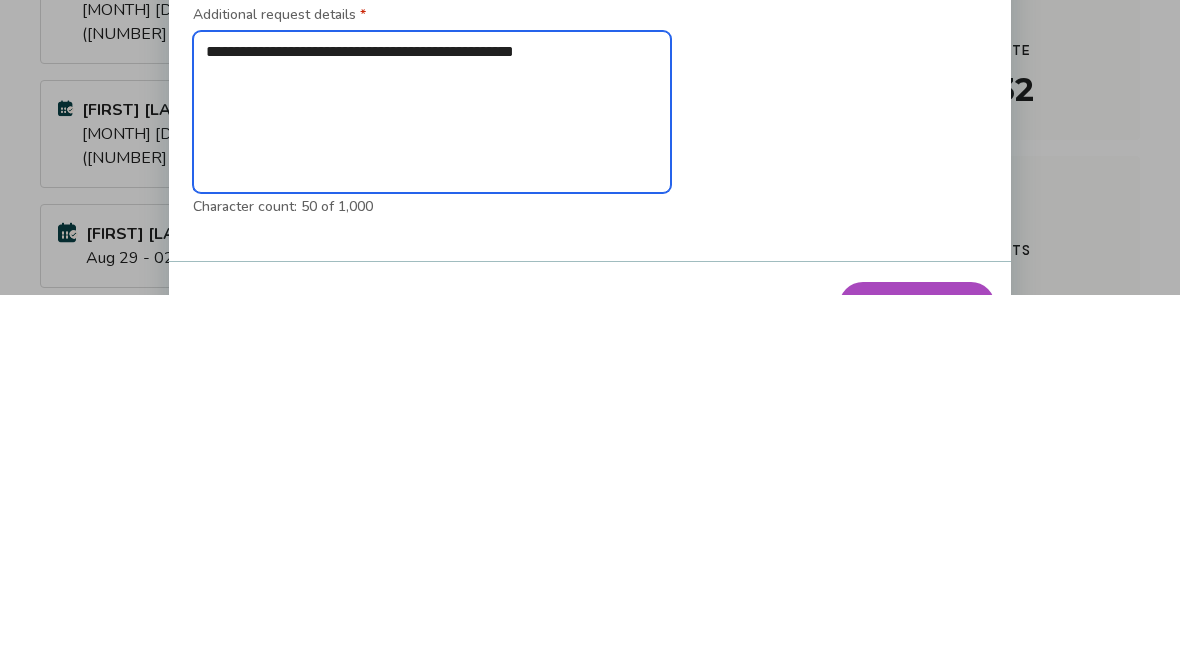 type on "*" 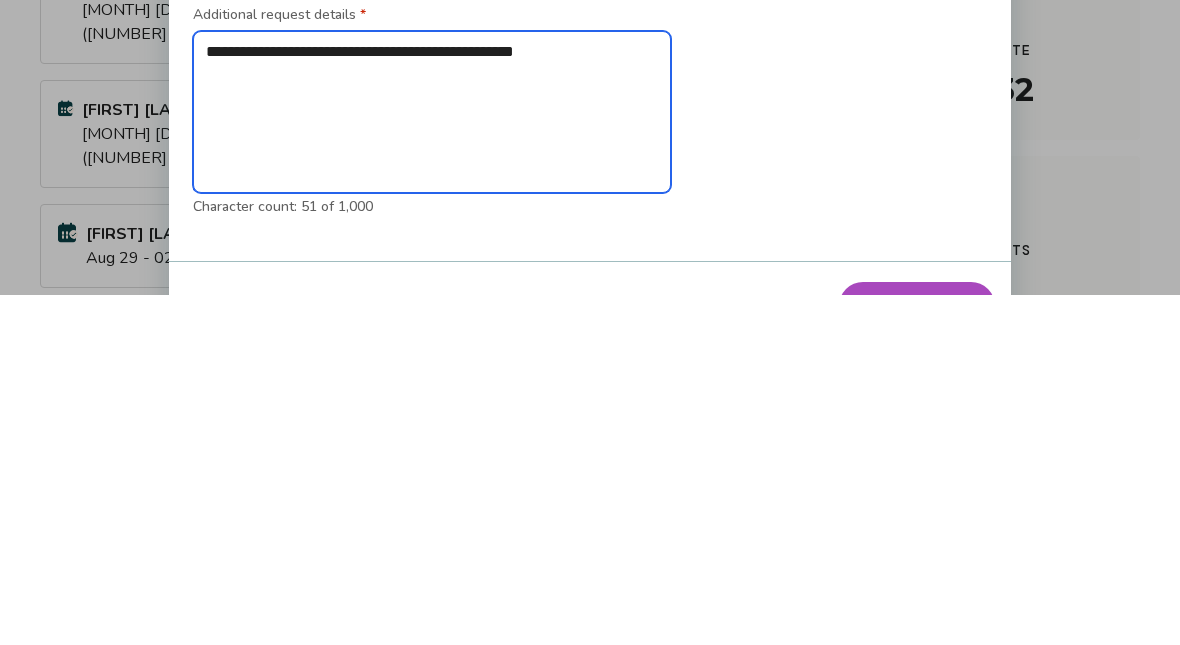 type on "**********" 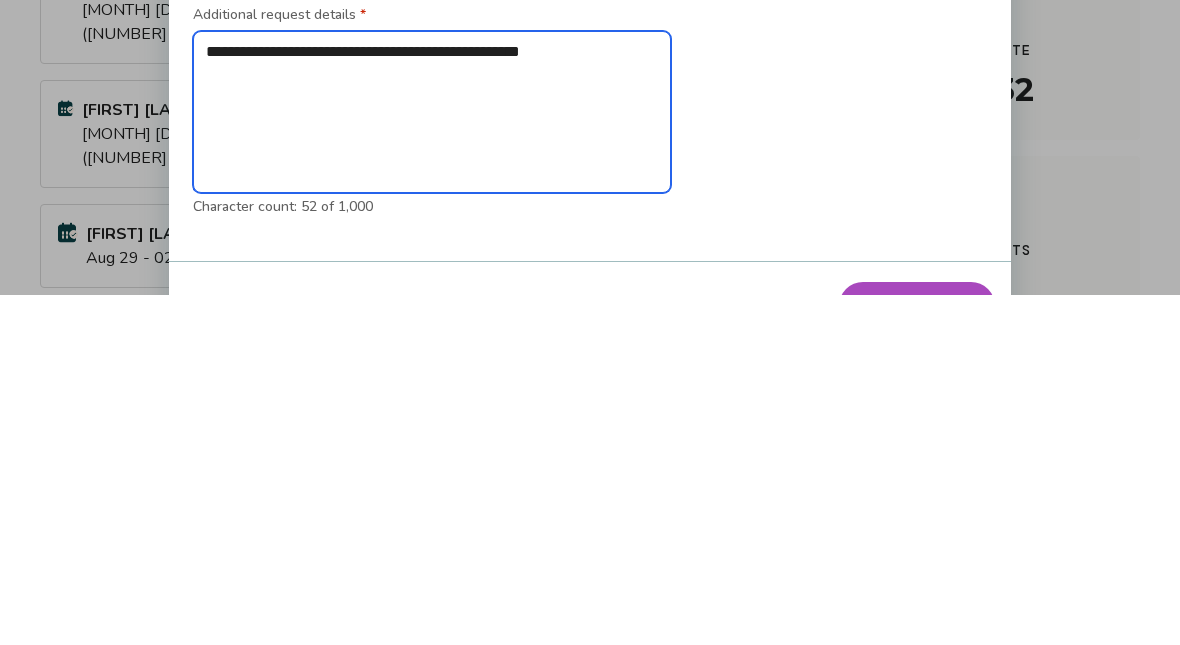 type on "**********" 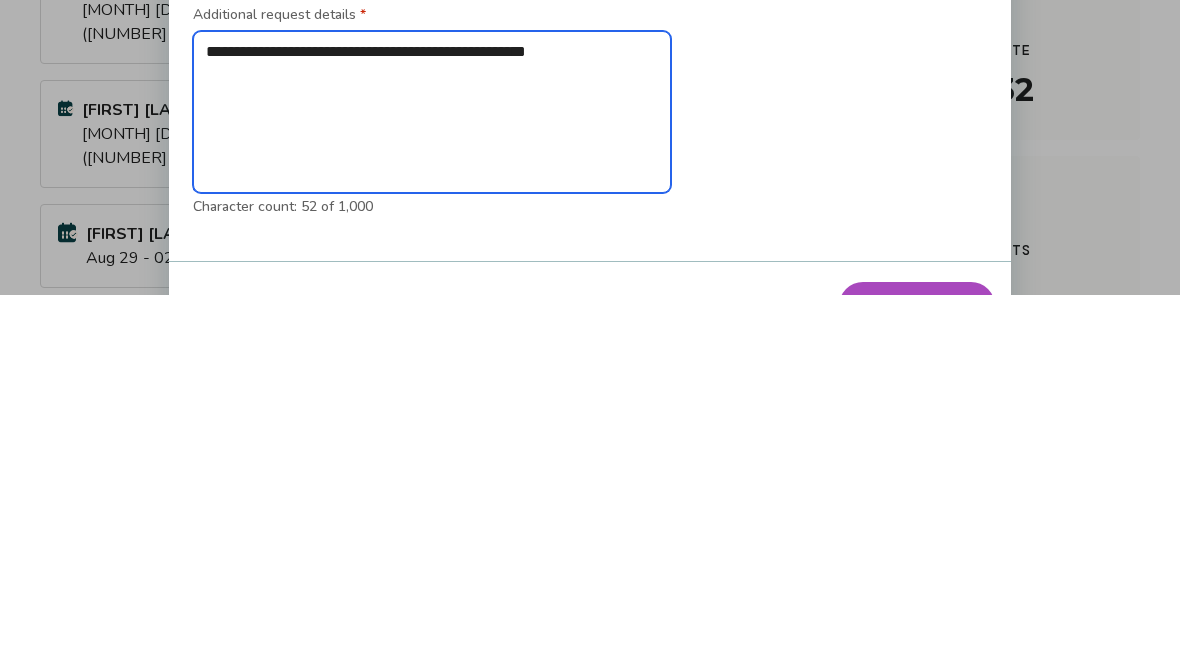type on "**********" 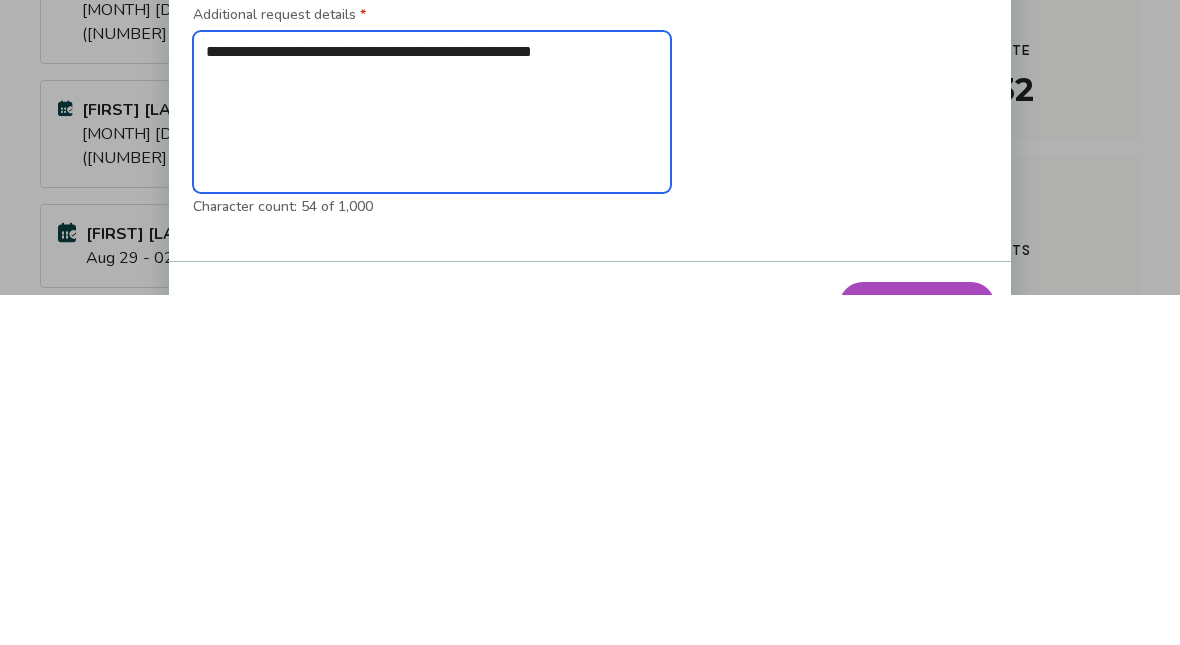 type on "**********" 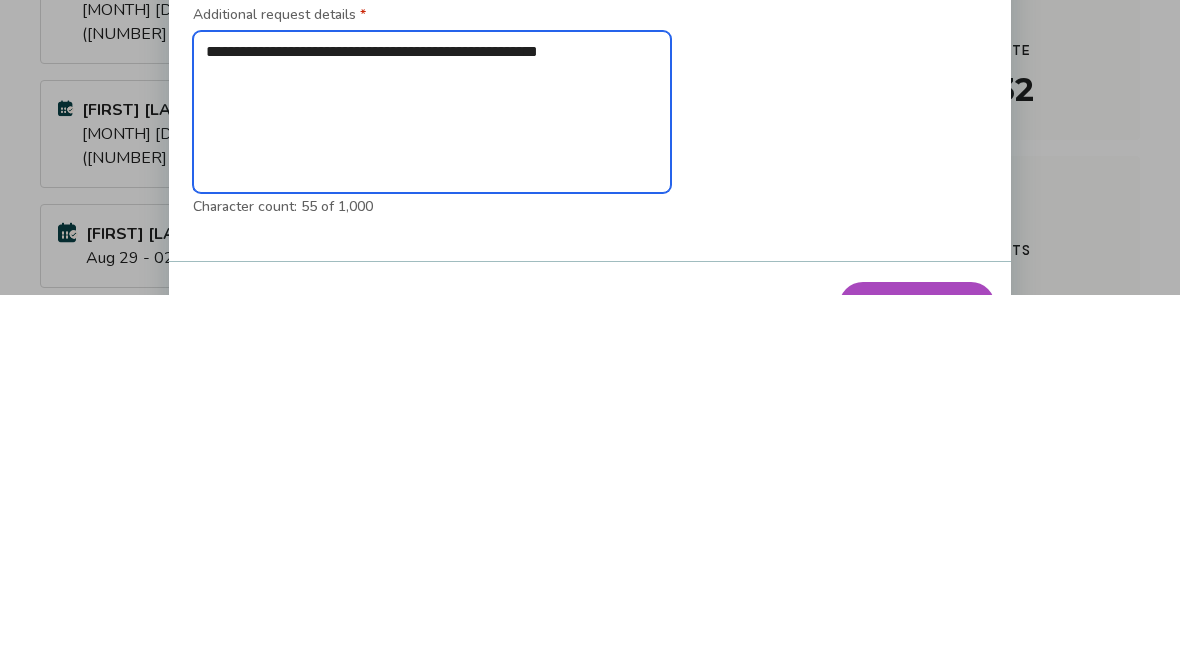 type on "**********" 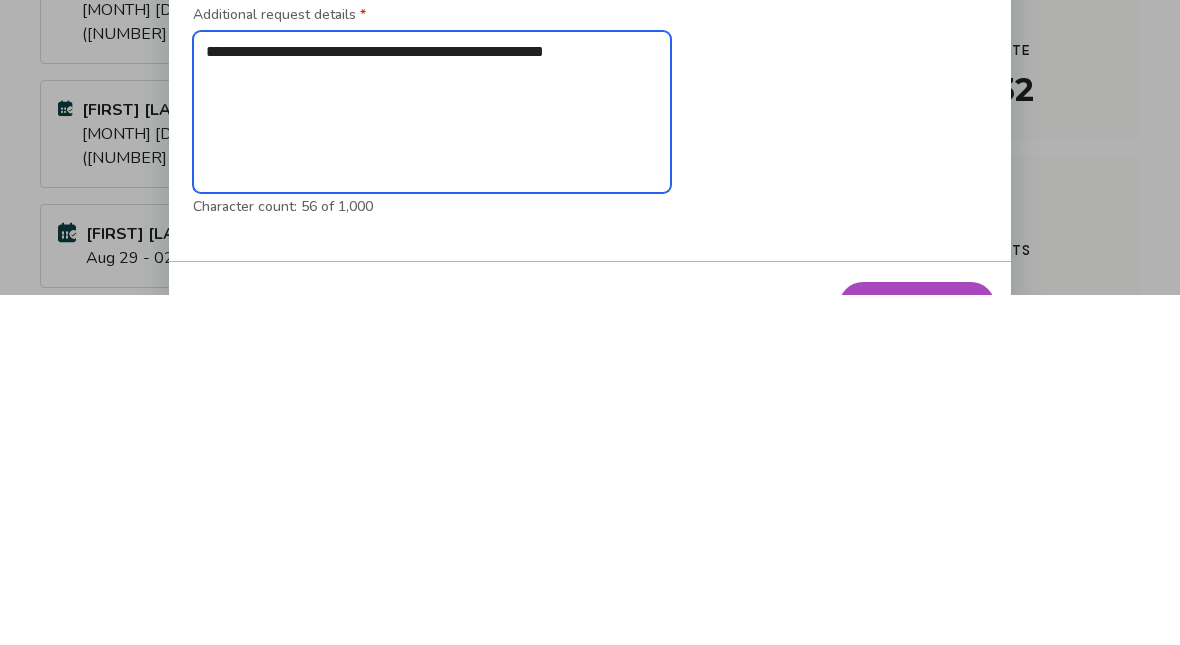 type on "**********" 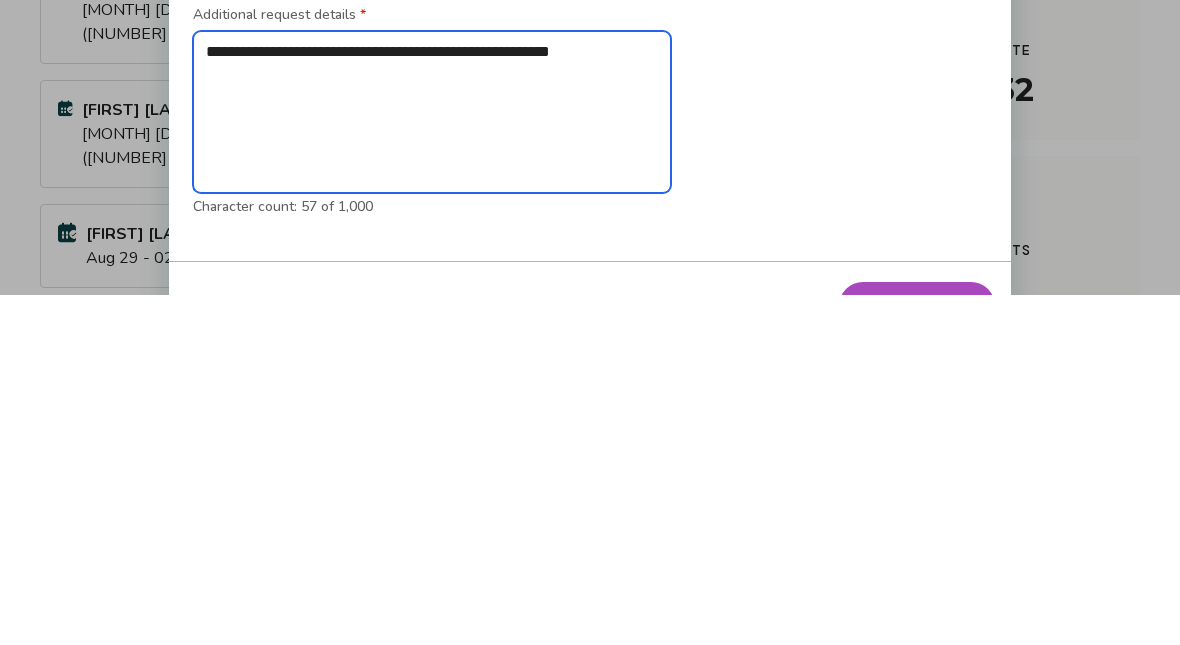 type on "**********" 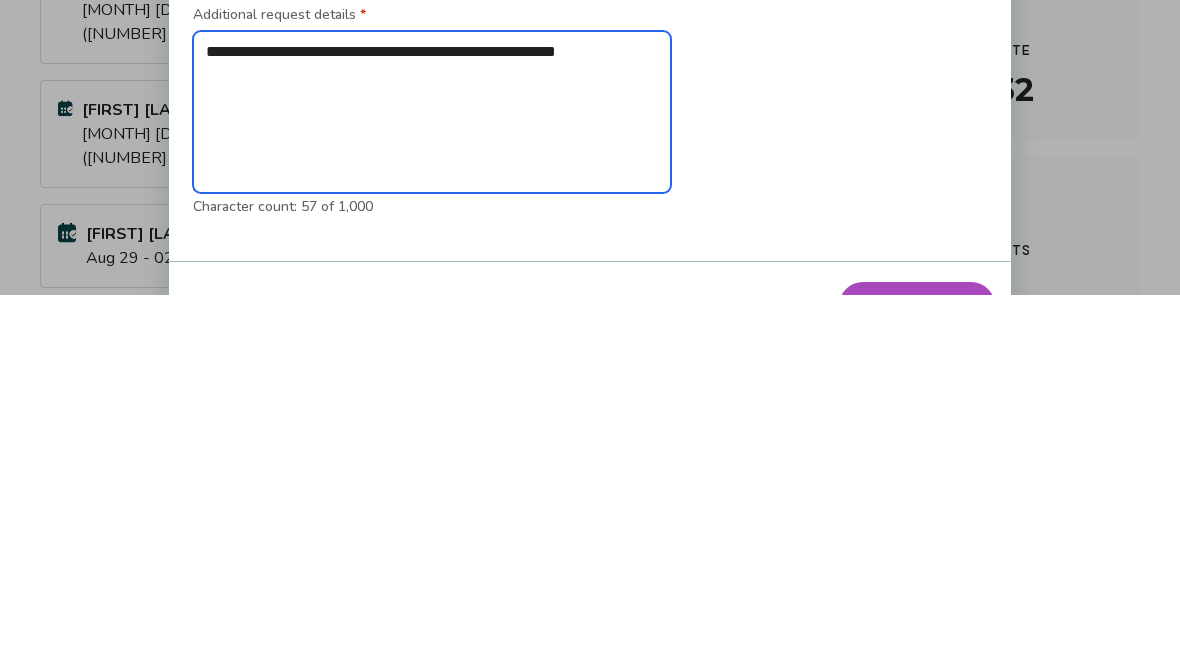 type on "*" 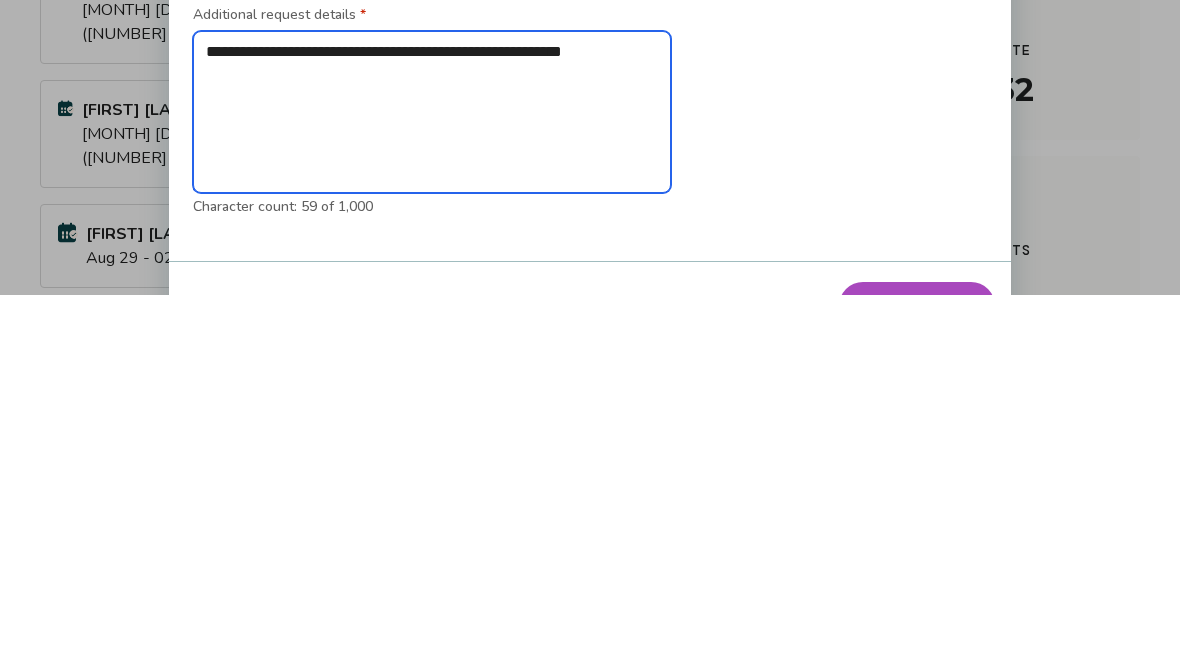 type on "**********" 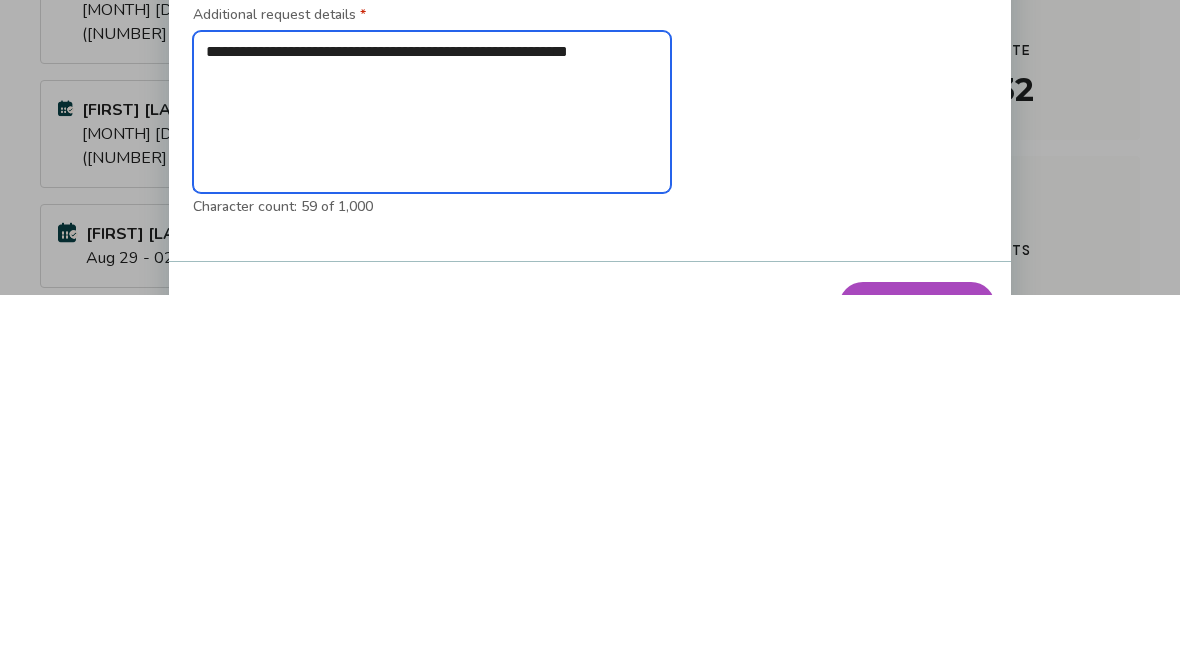type on "*" 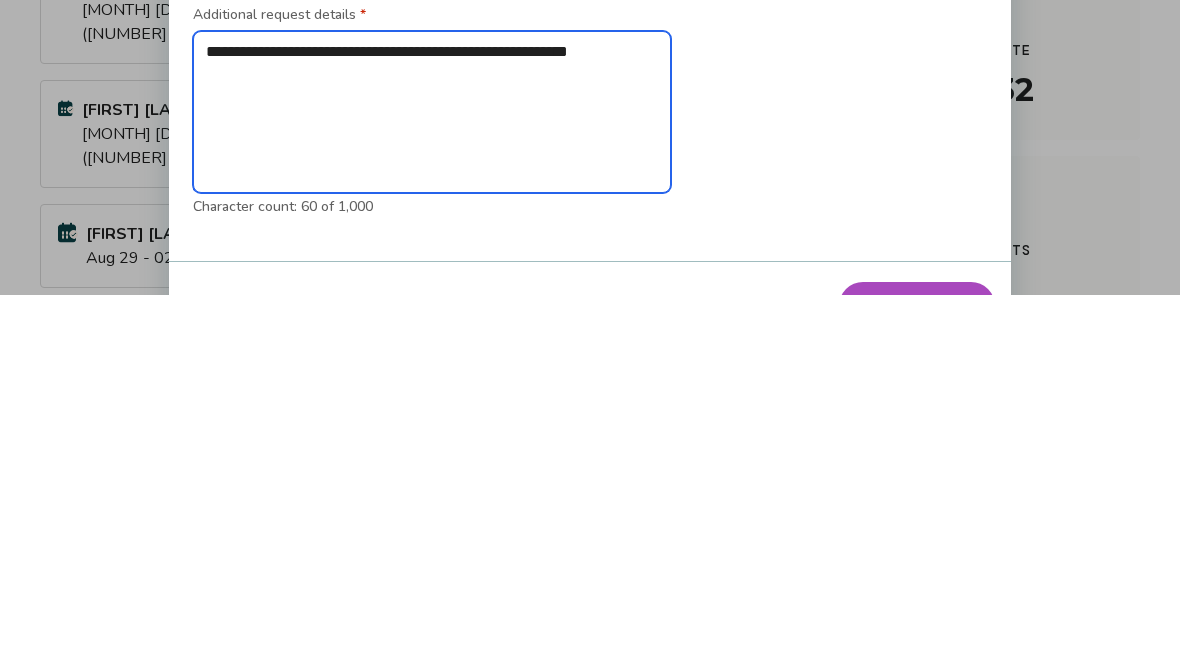 type on "**********" 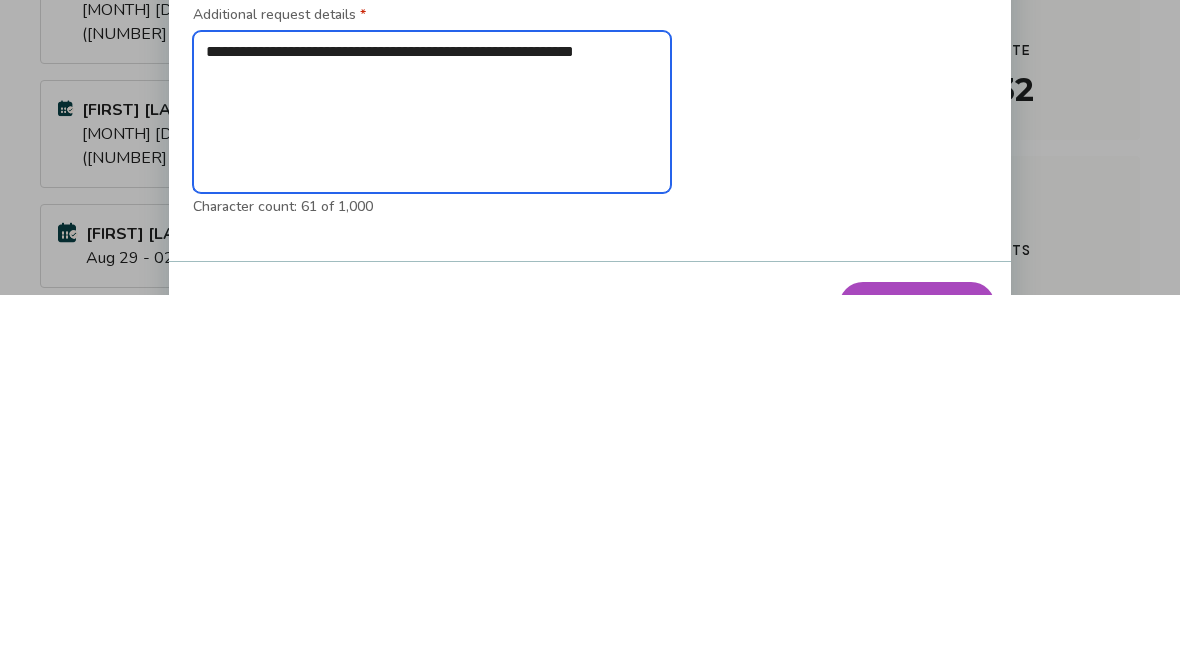 type on "**********" 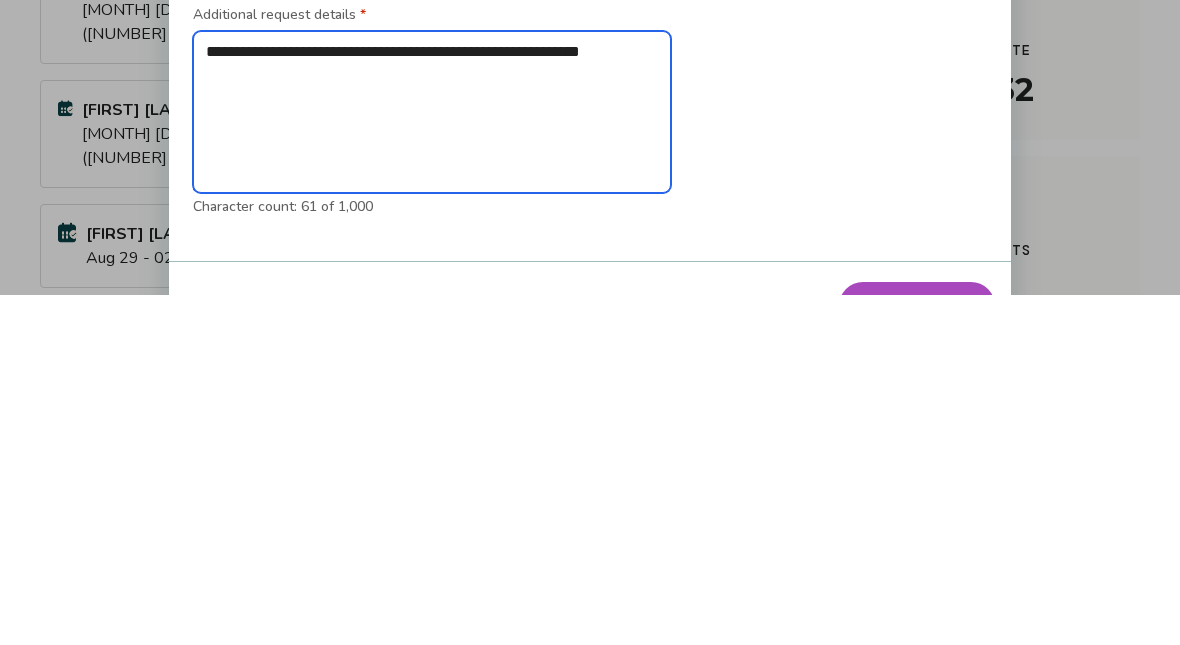 type on "*" 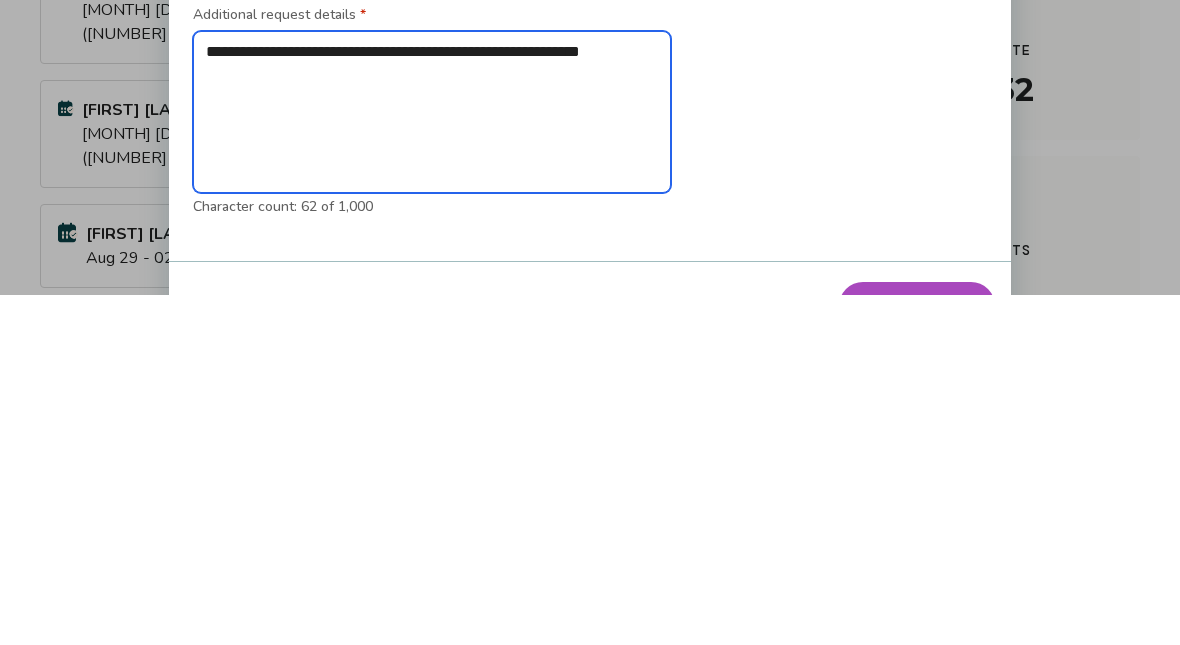 click on "**********" at bounding box center [432, 462] 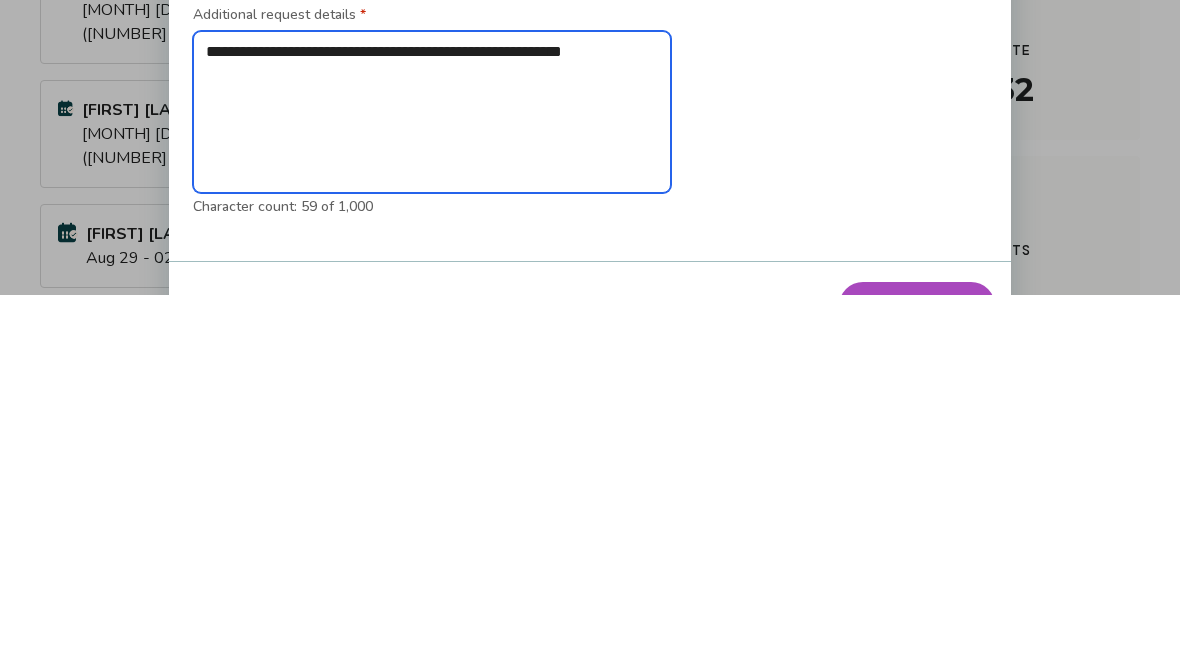 type on "**********" 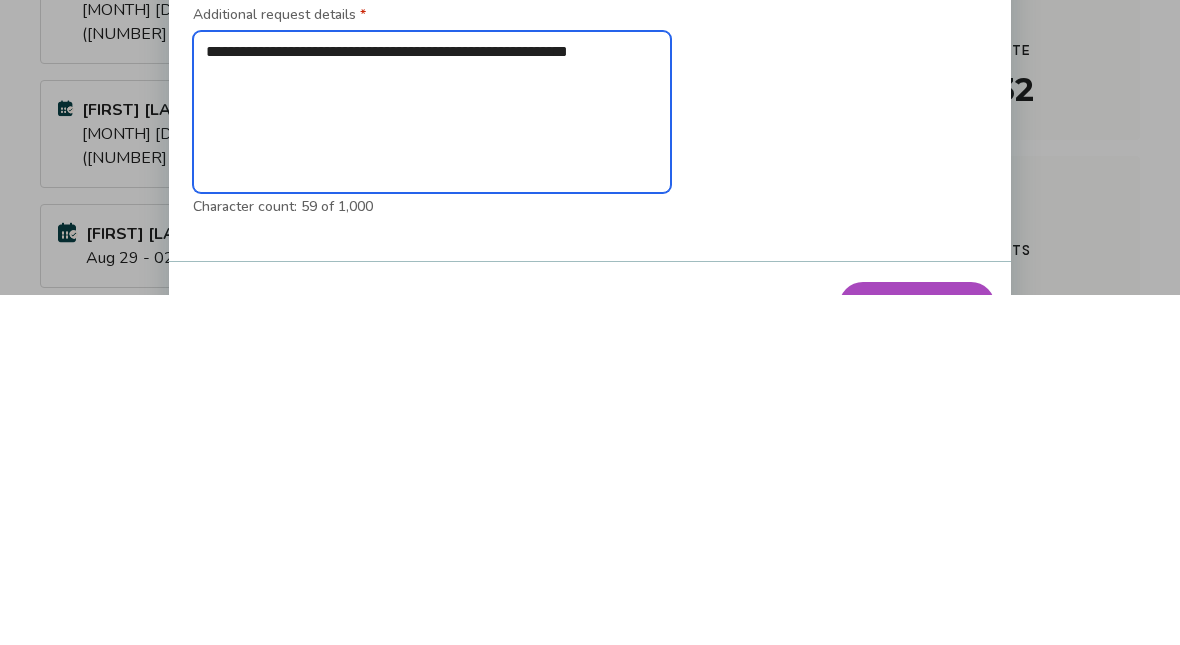 type on "*" 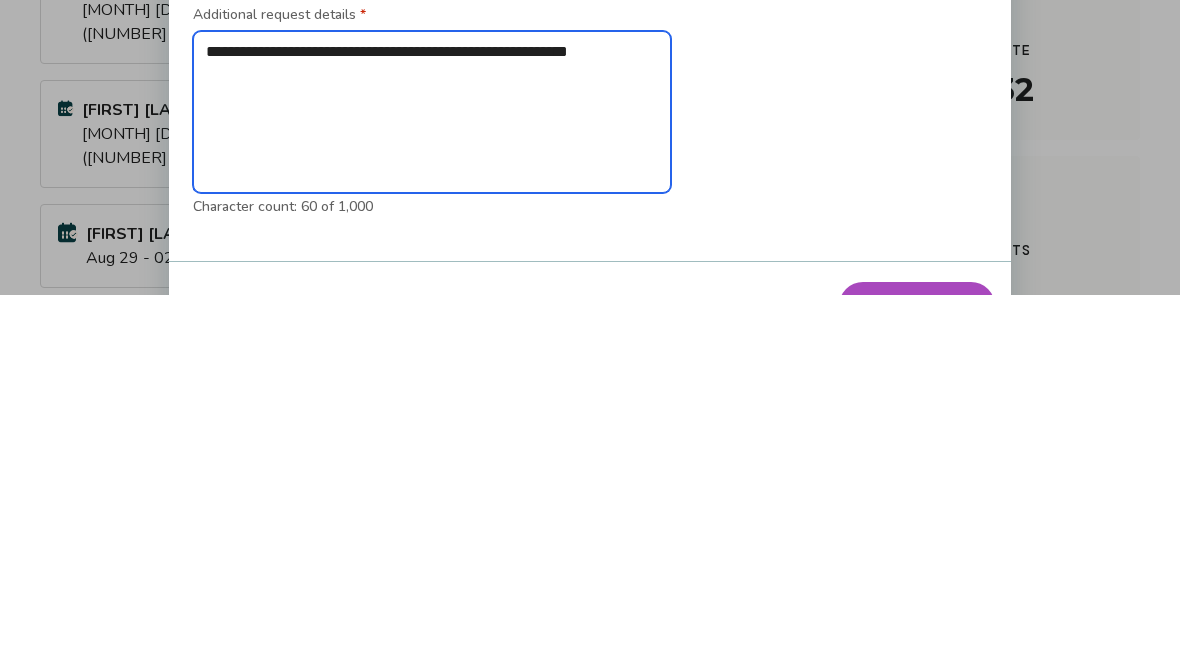 click on "**********" at bounding box center [432, 462] 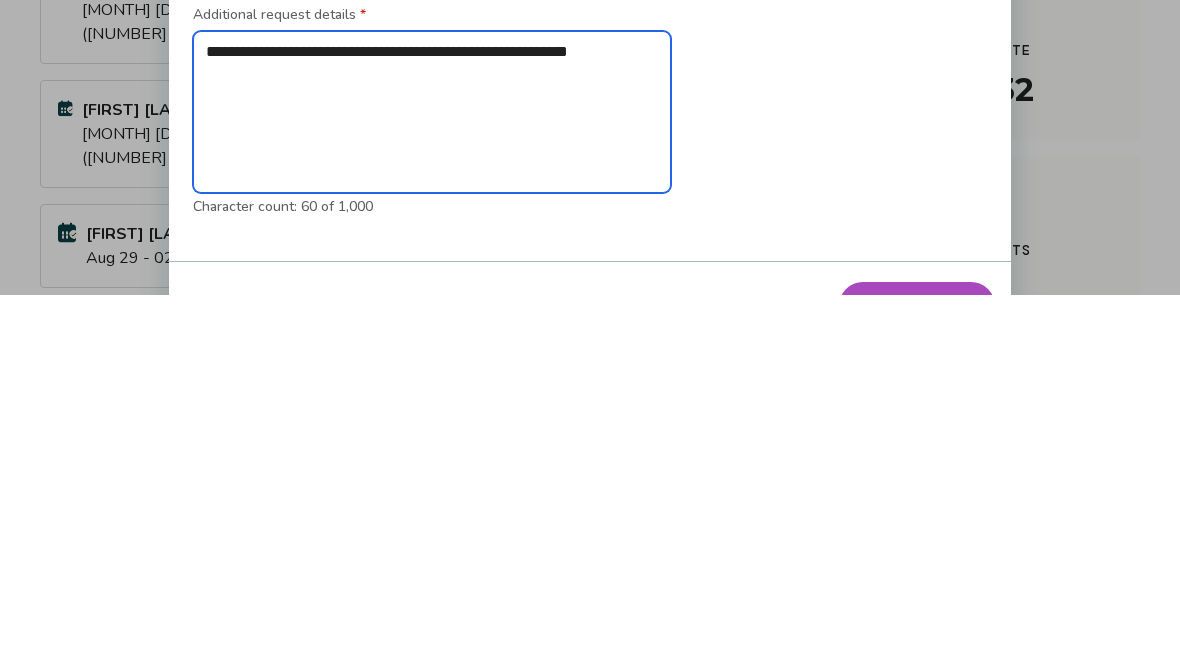 type on "**********" 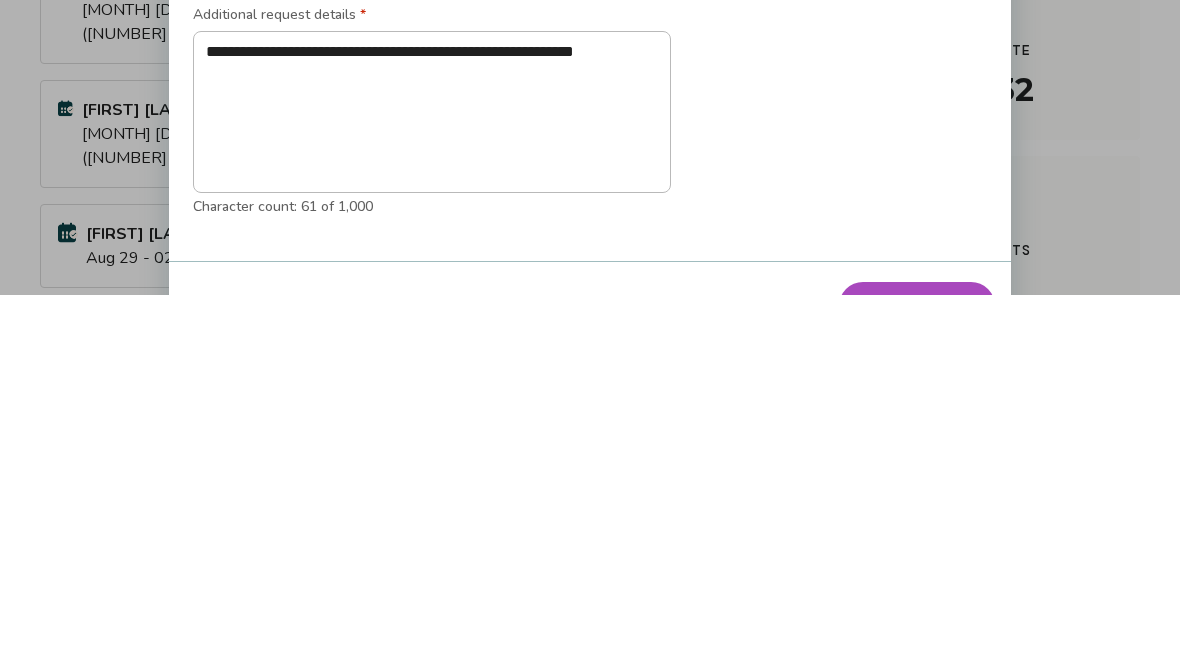 scroll, scrollTop: 350, scrollLeft: 0, axis: vertical 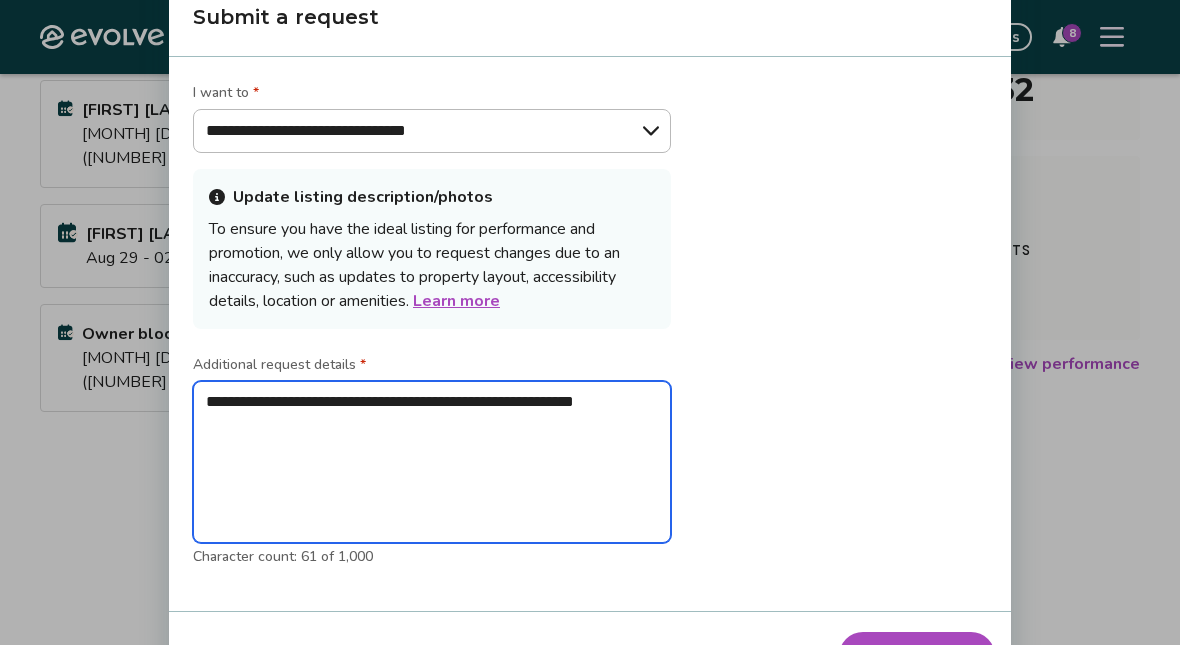 type on "**********" 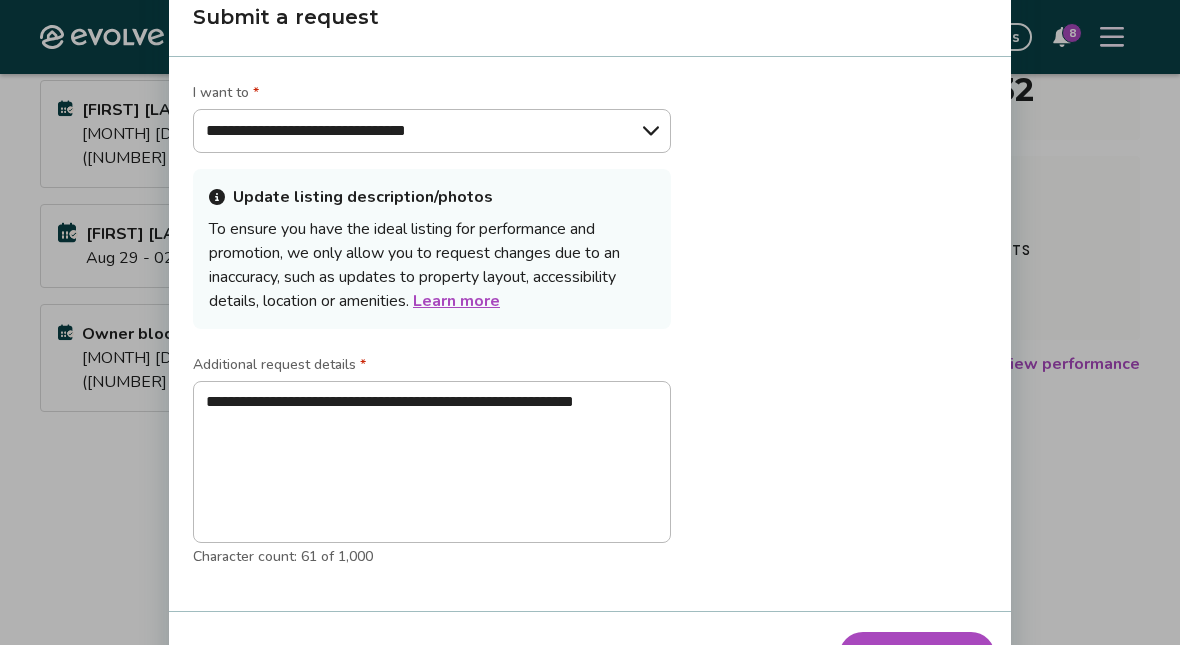 click on "Submit request" at bounding box center (917, 656) 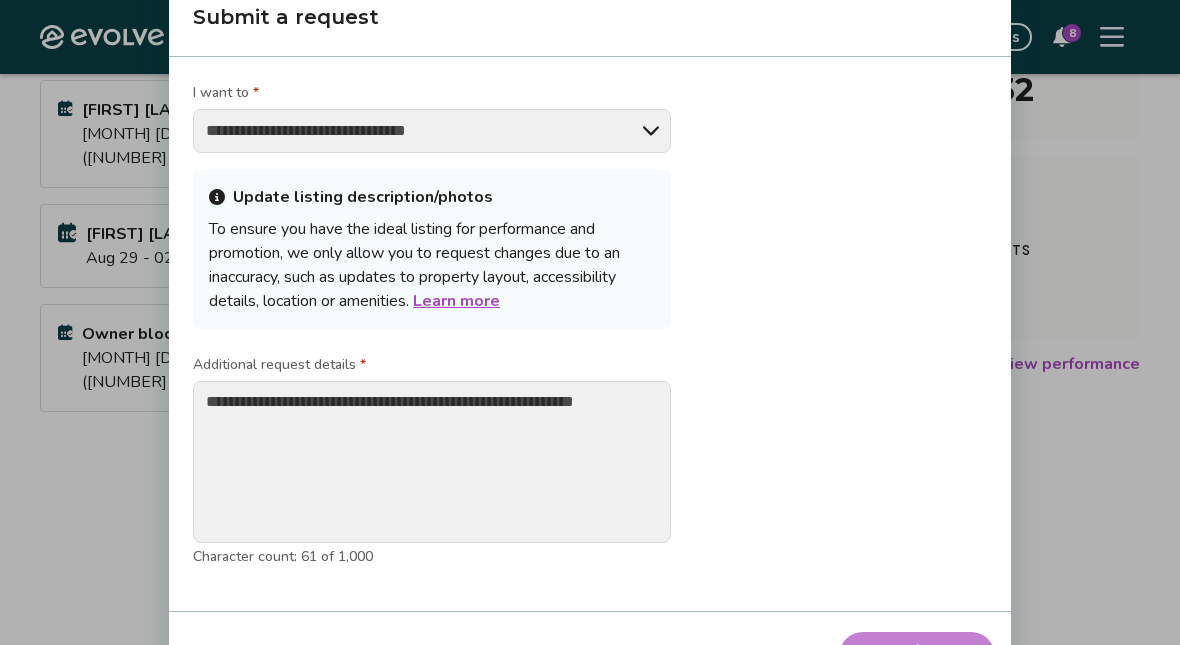 type on "*" 